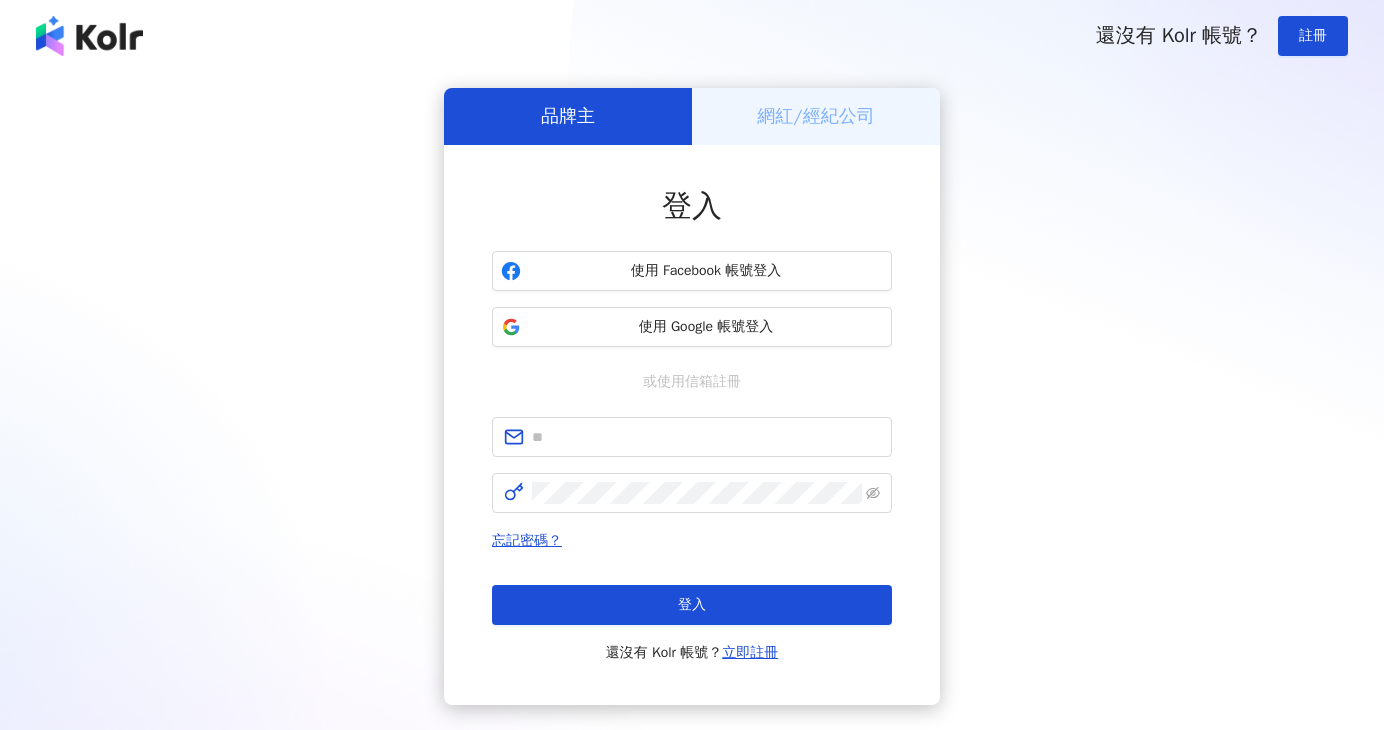 scroll, scrollTop: 0, scrollLeft: 0, axis: both 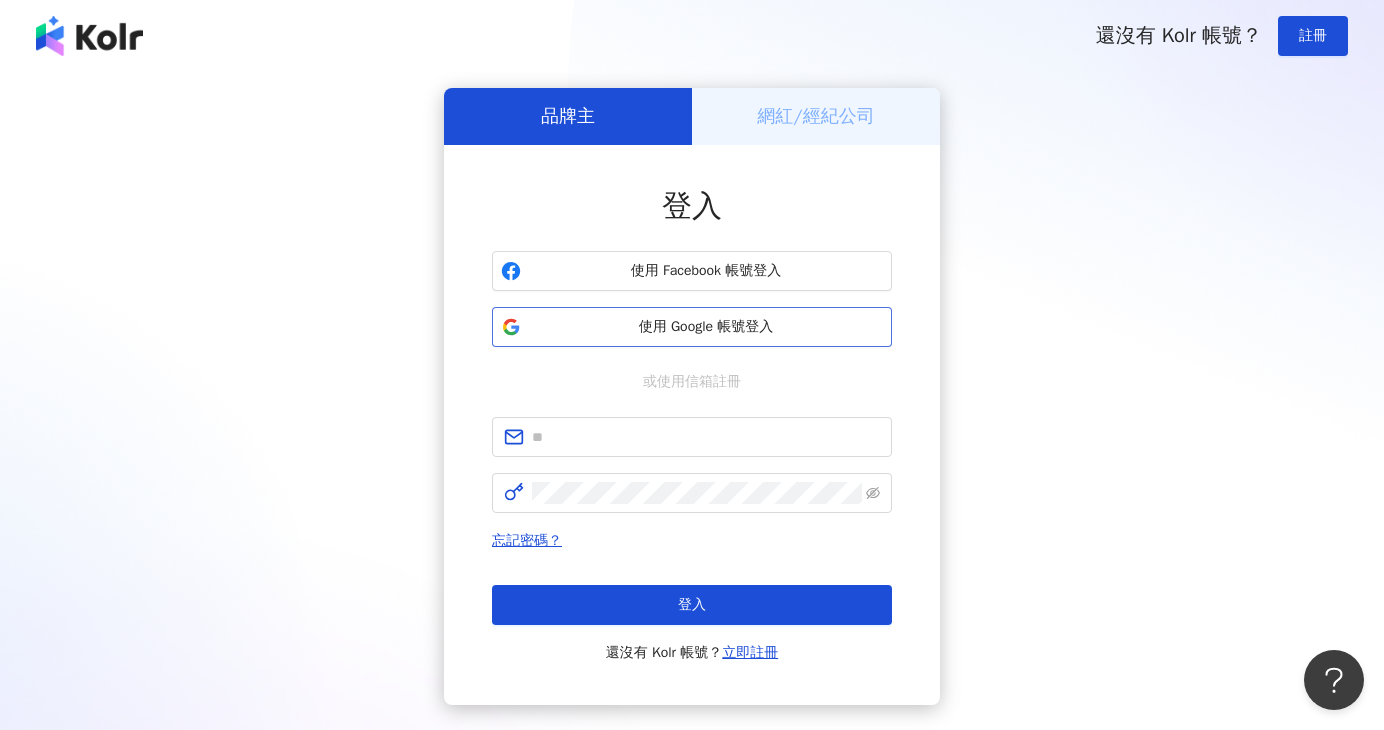 click on "使用 Google 帳號登入" at bounding box center (706, 327) 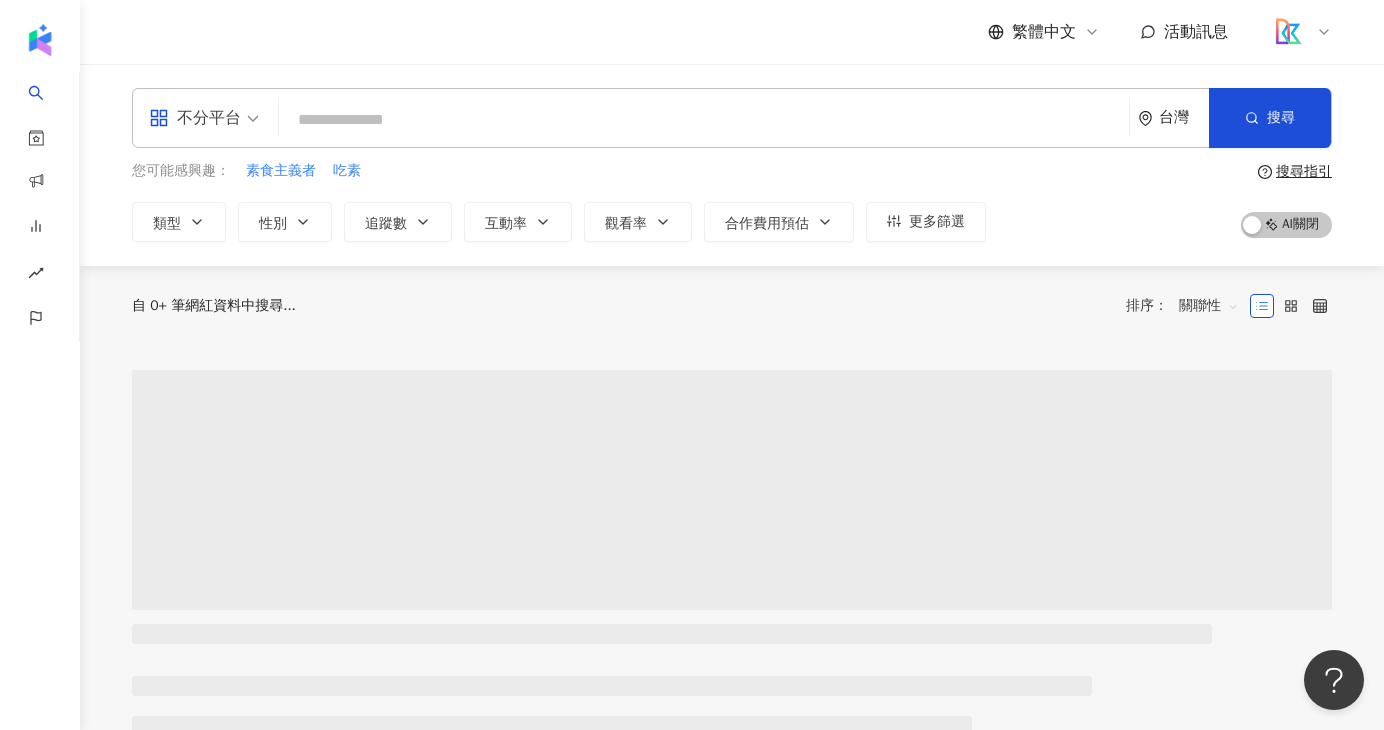 click on "不分平台" at bounding box center [204, 118] 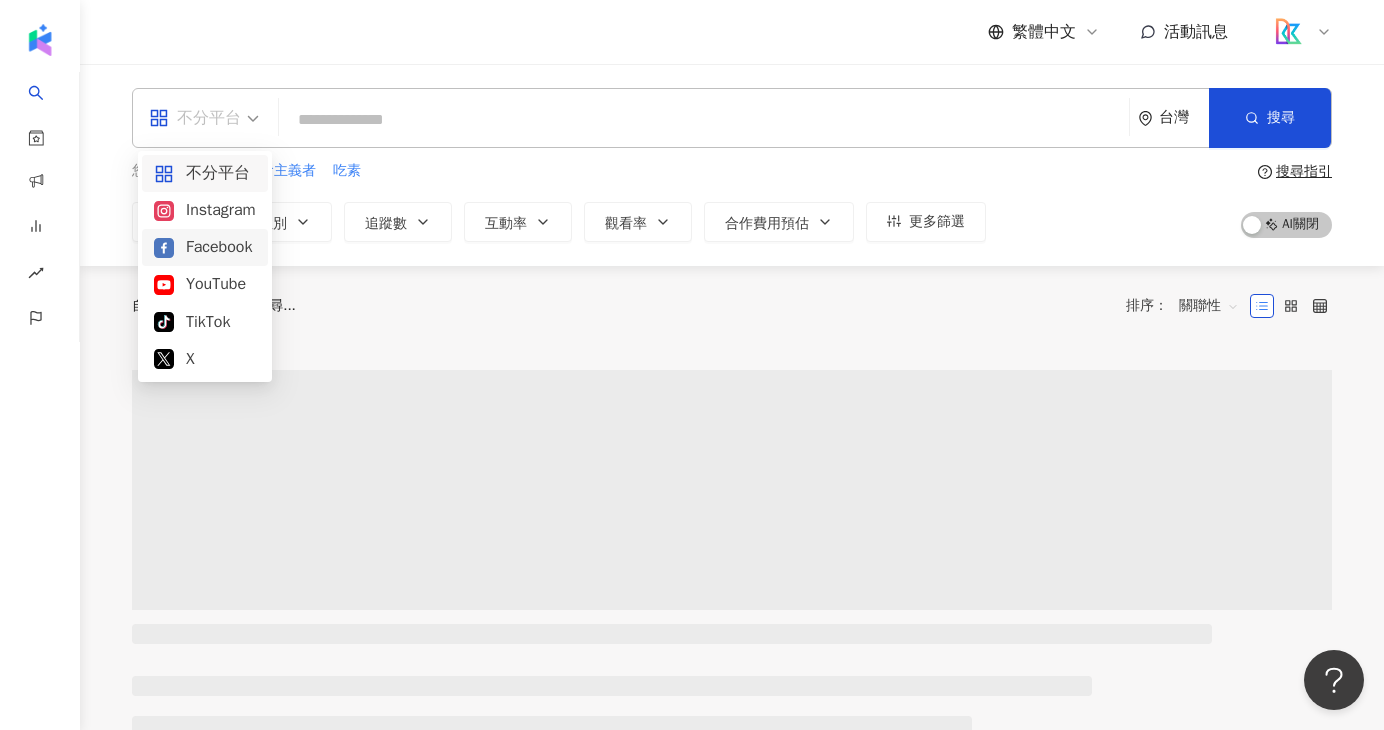 click on "自 0+ 筆網紅資料中搜尋... 排序： 關聯性" at bounding box center (732, 306) 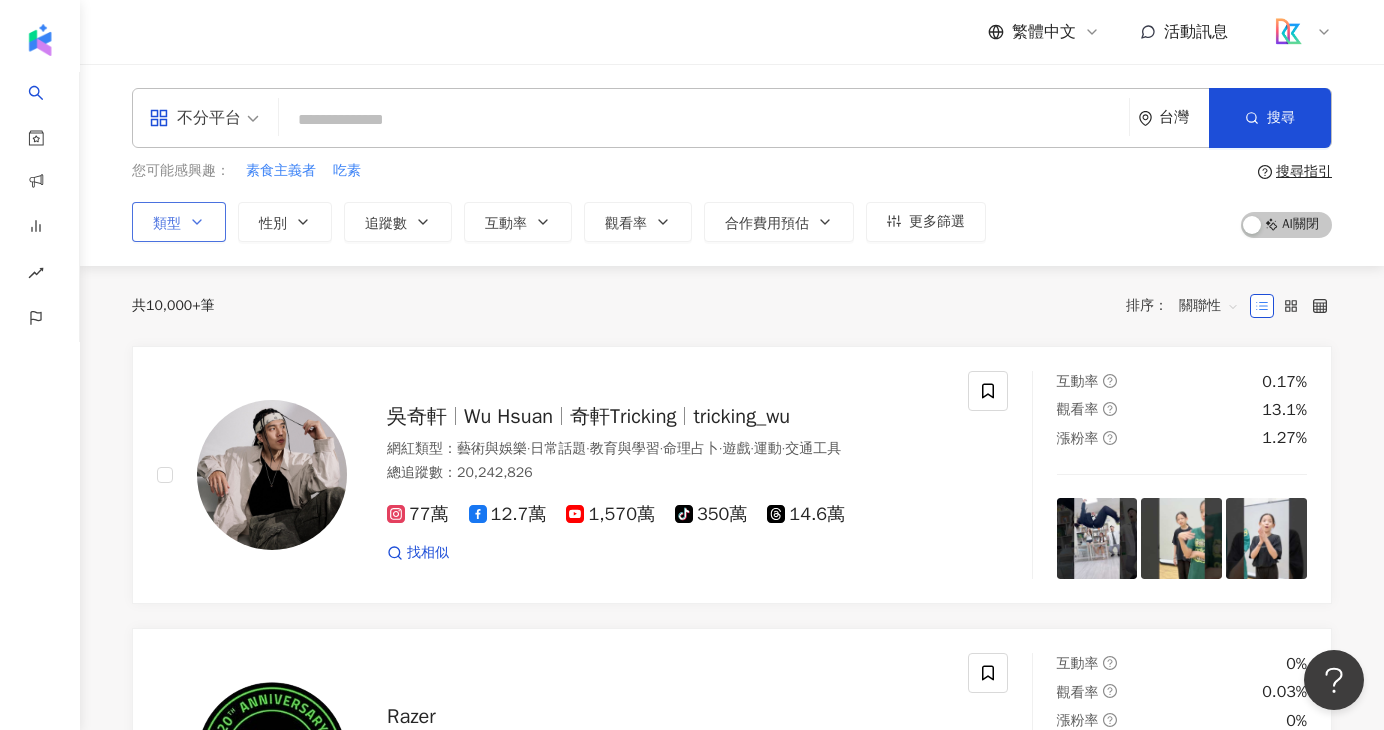 click 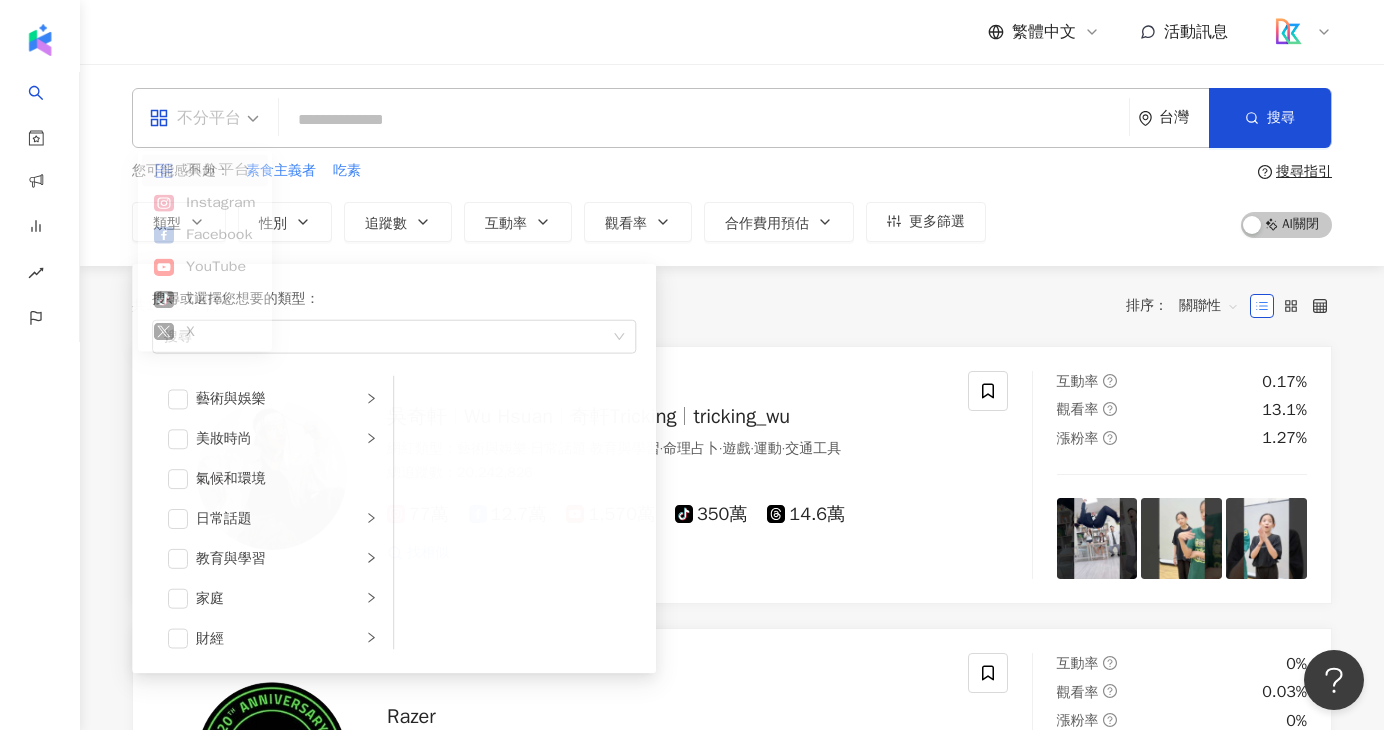 click at bounding box center [204, 118] 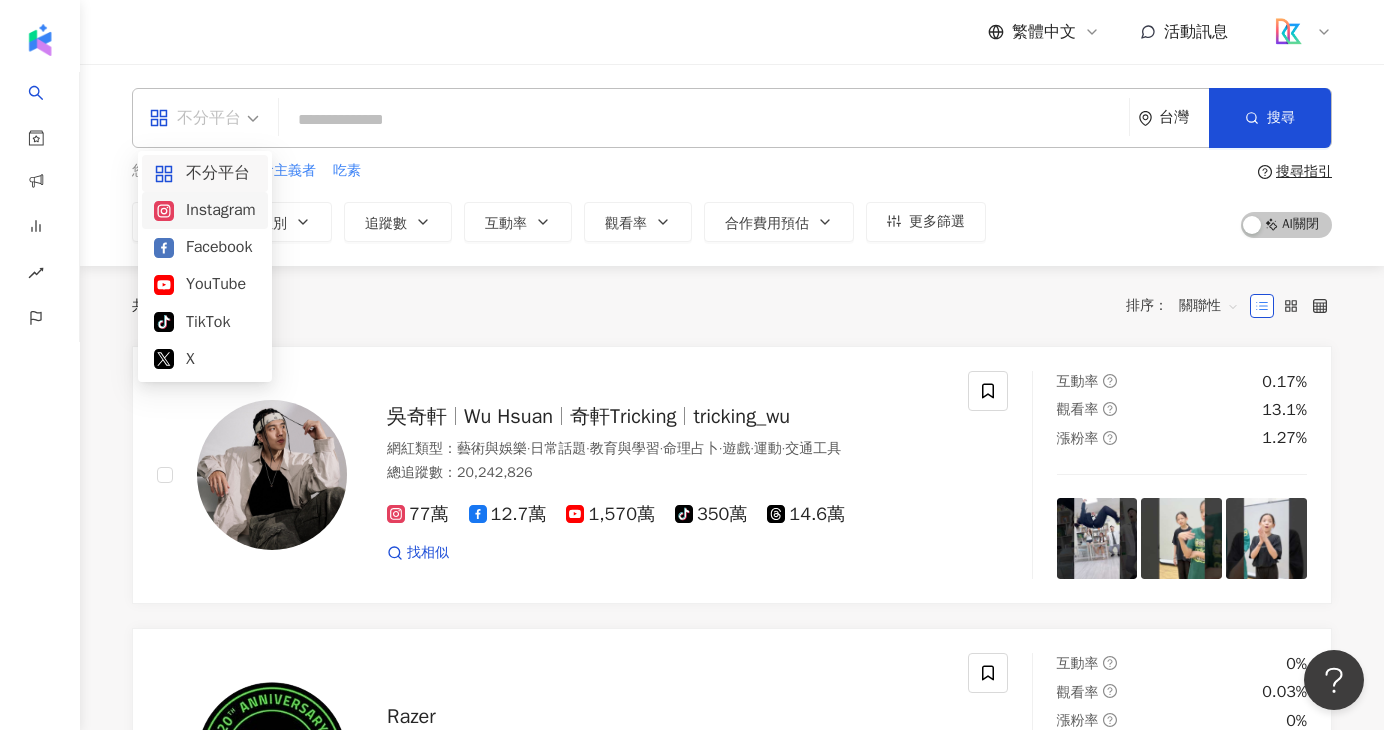 click on "Instagram" at bounding box center [205, 210] 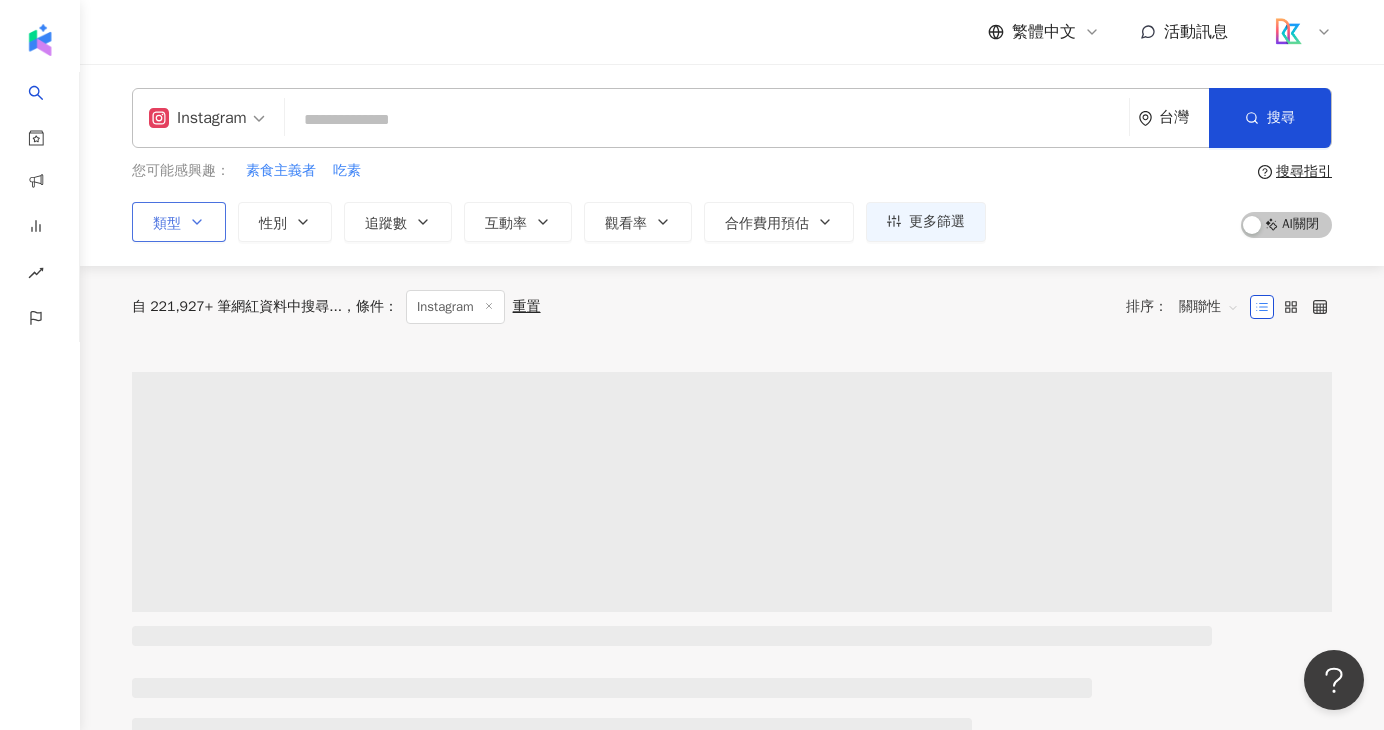 click on "類型" at bounding box center (179, 222) 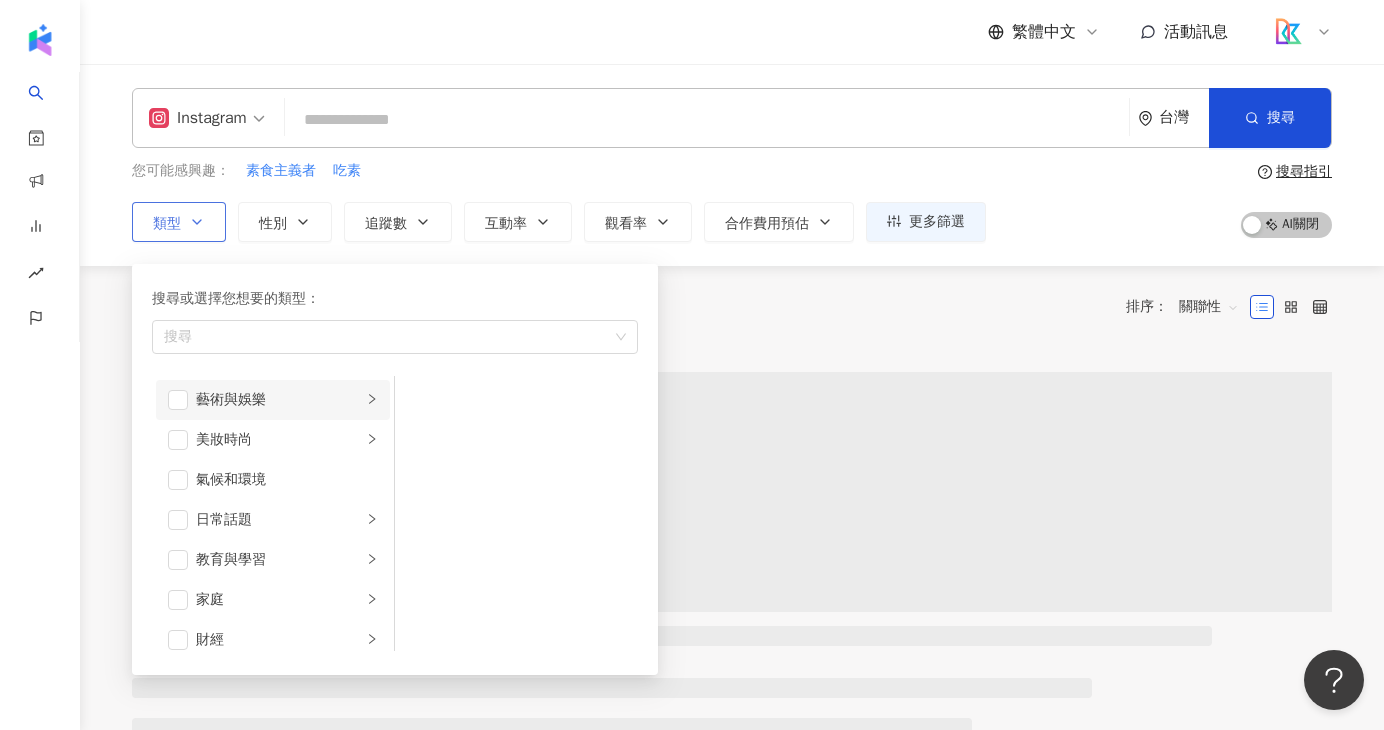 click at bounding box center (372, 399) 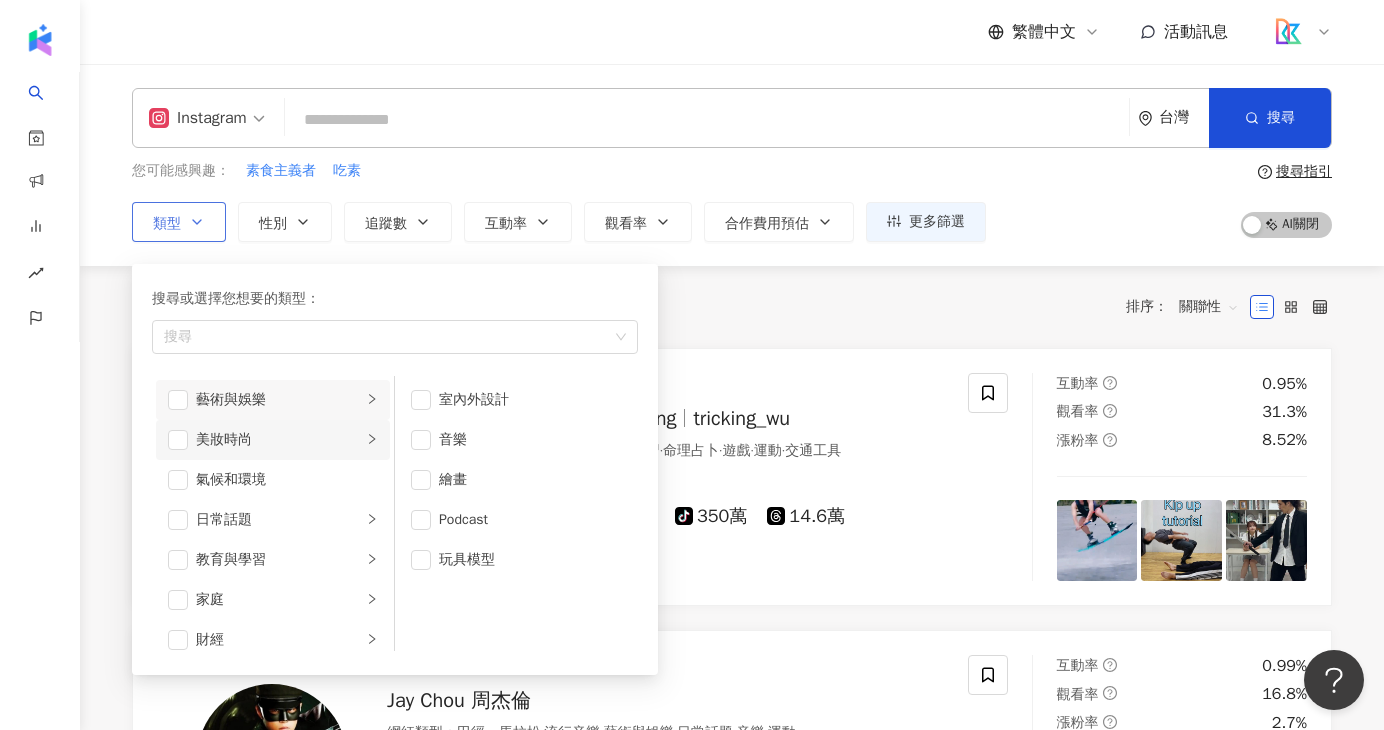click 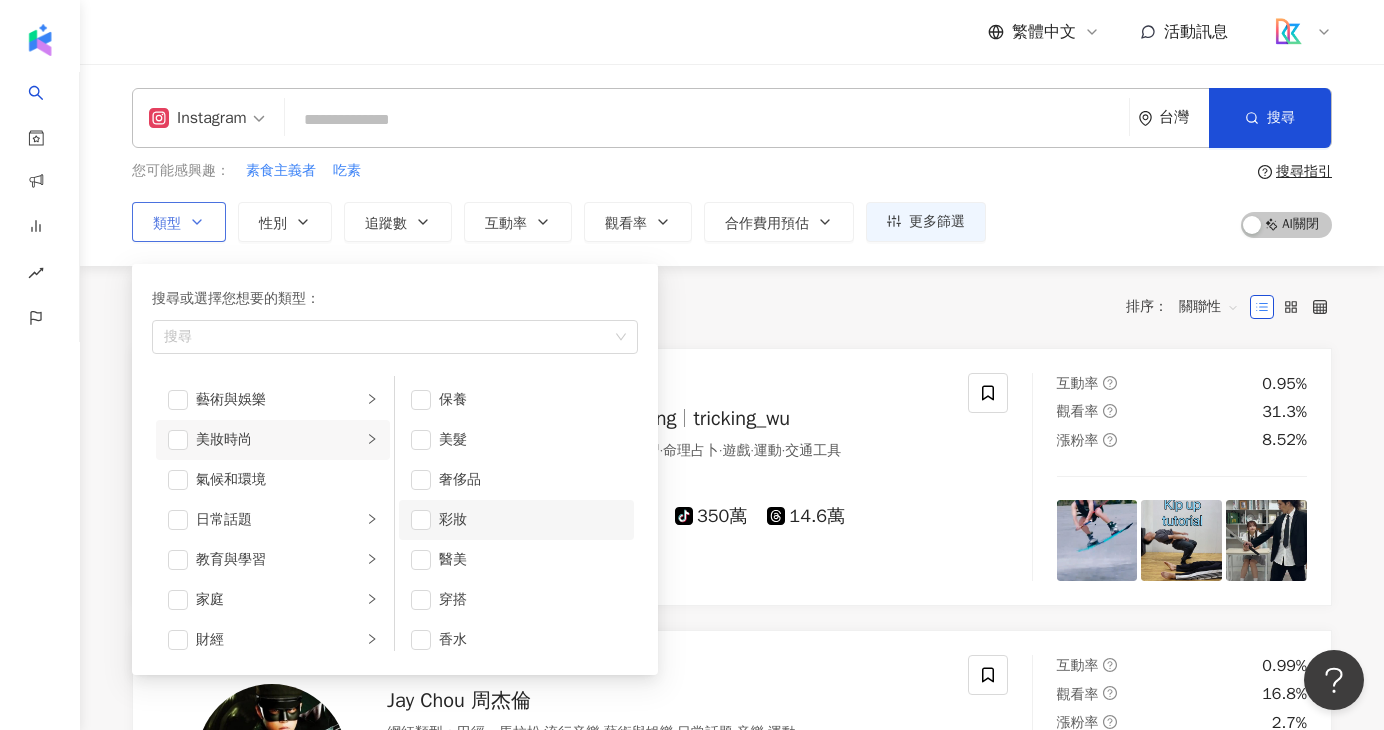 scroll, scrollTop: 13, scrollLeft: 0, axis: vertical 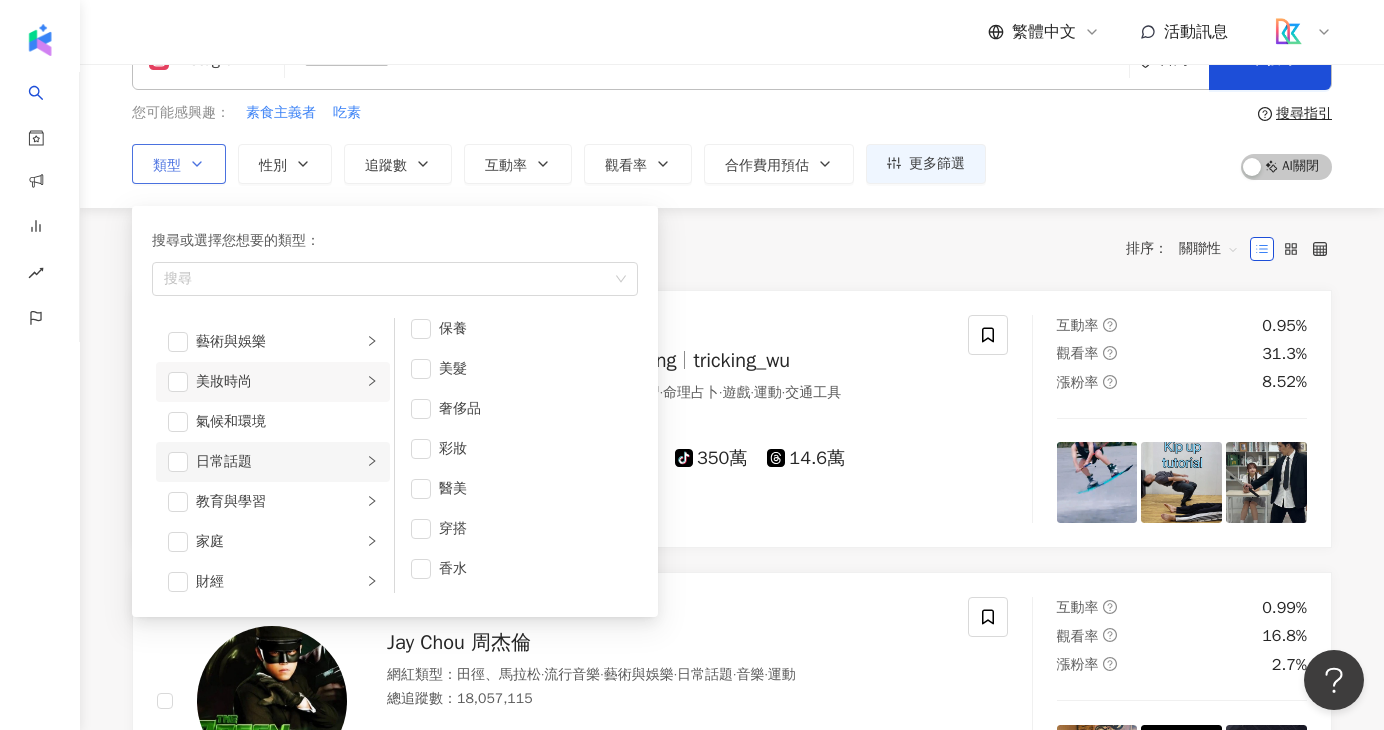 click 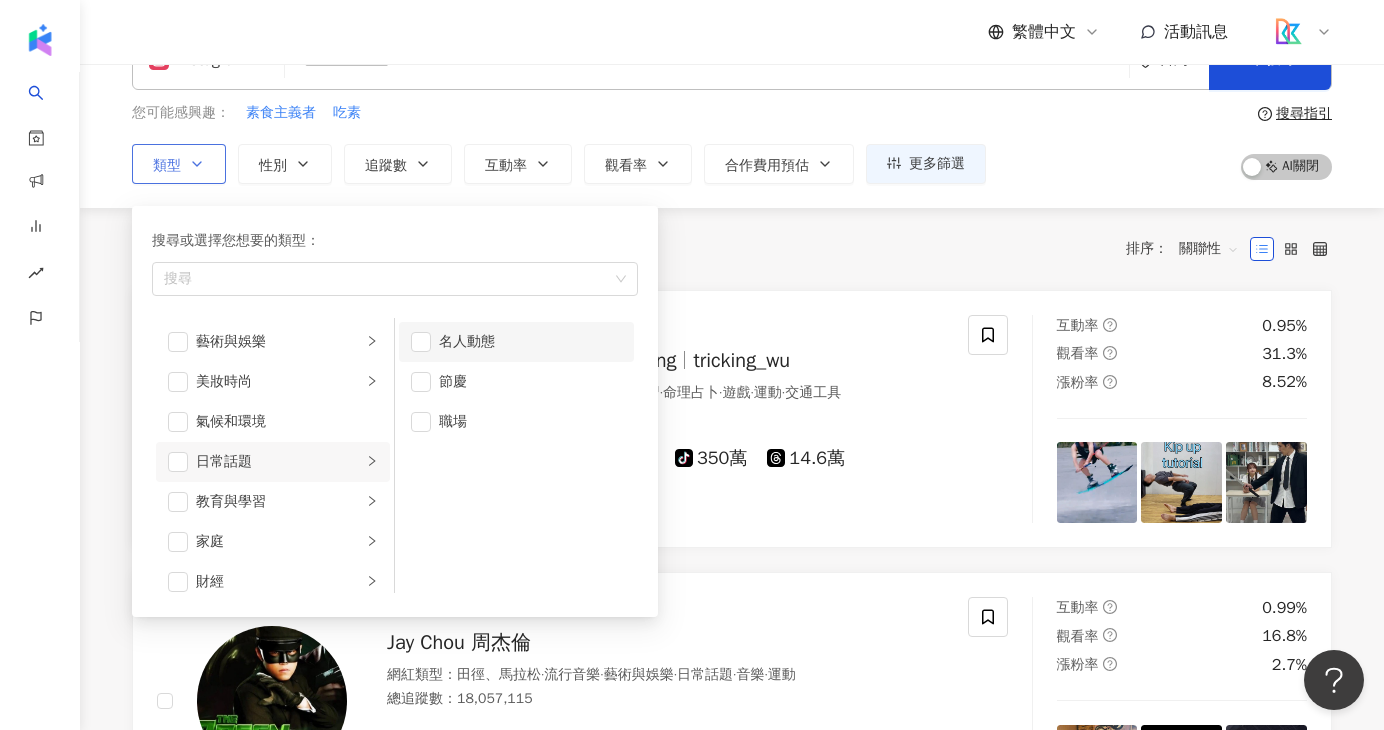 click on "名人動態" at bounding box center [530, 342] 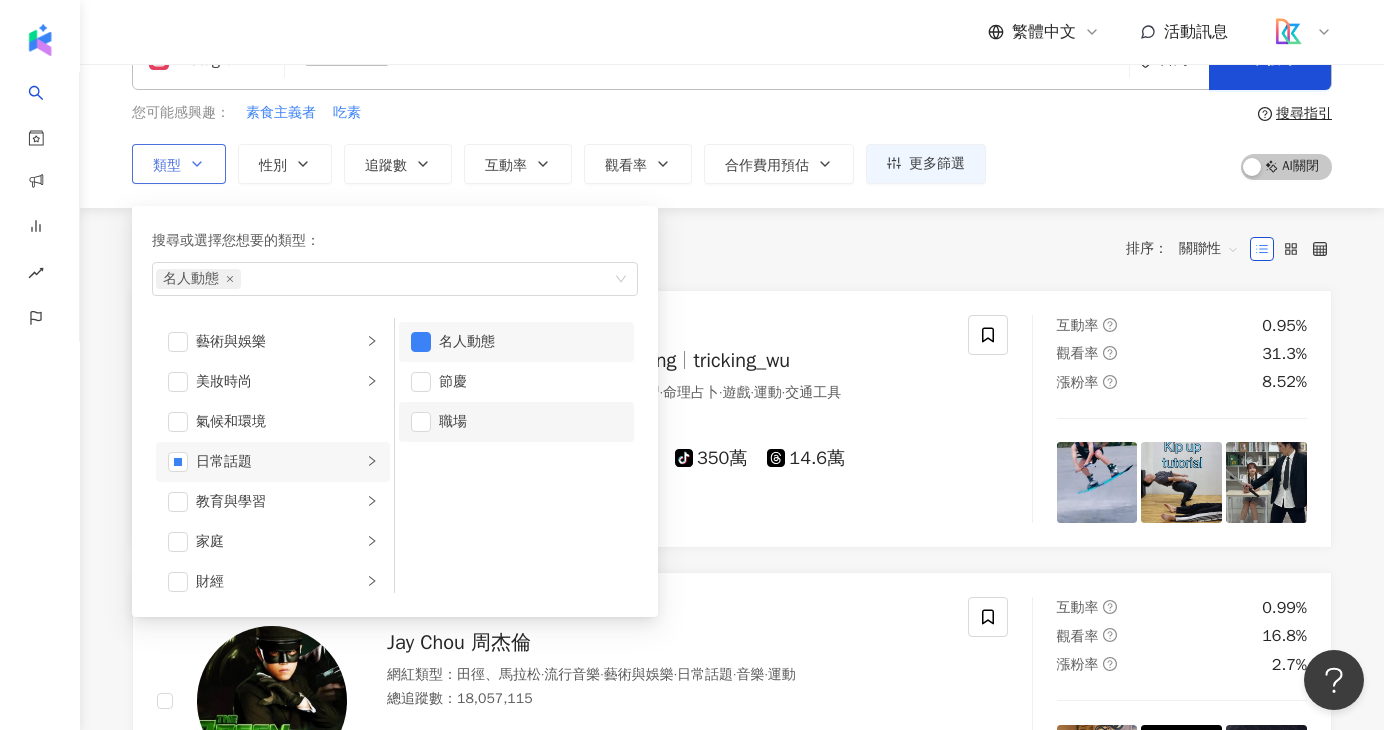 click on "職場" at bounding box center (530, 422) 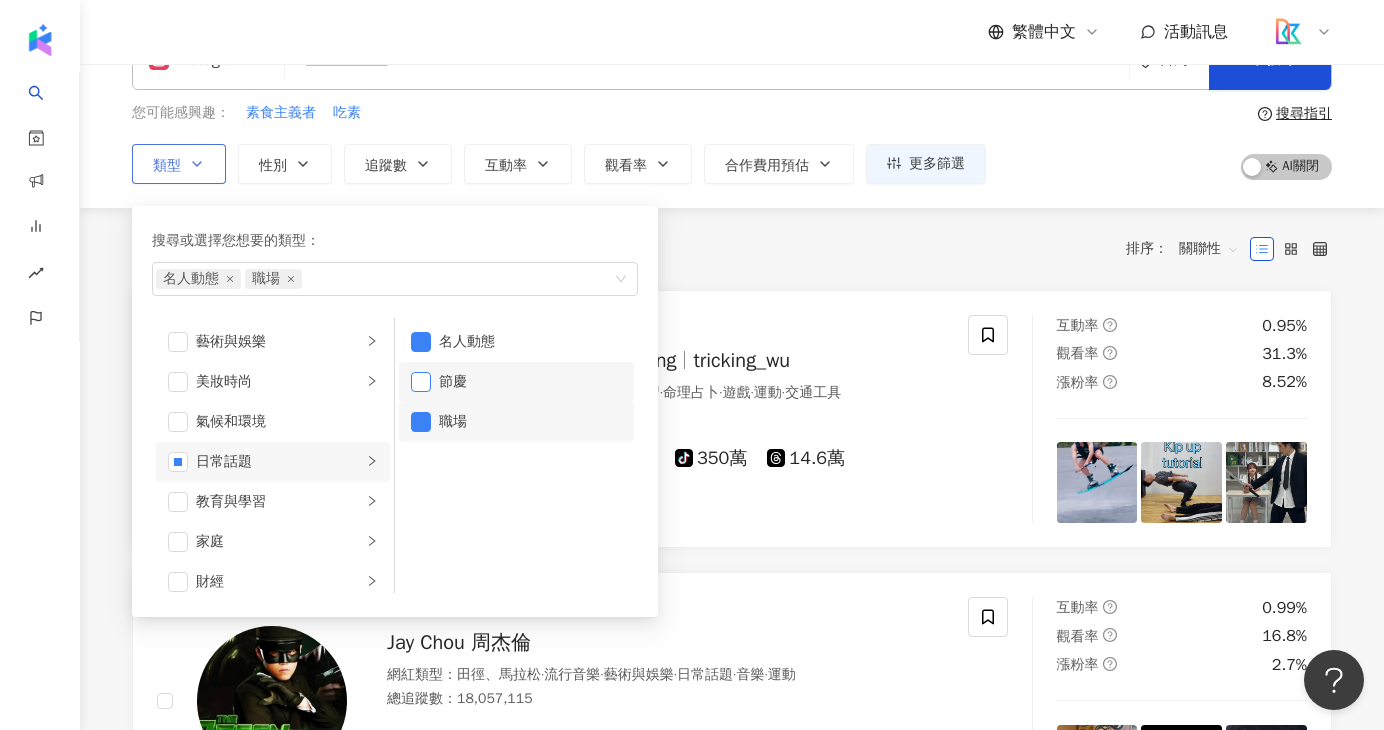 click at bounding box center (421, 382) 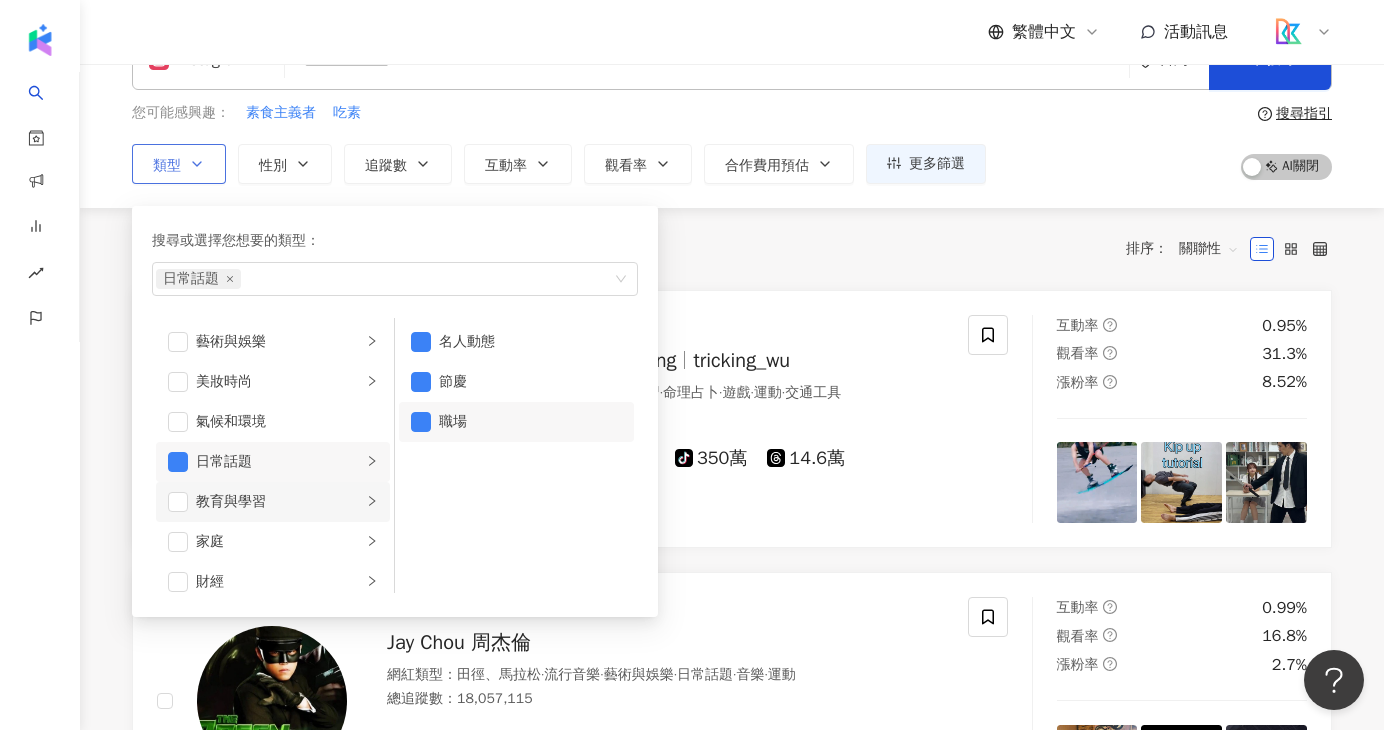 click 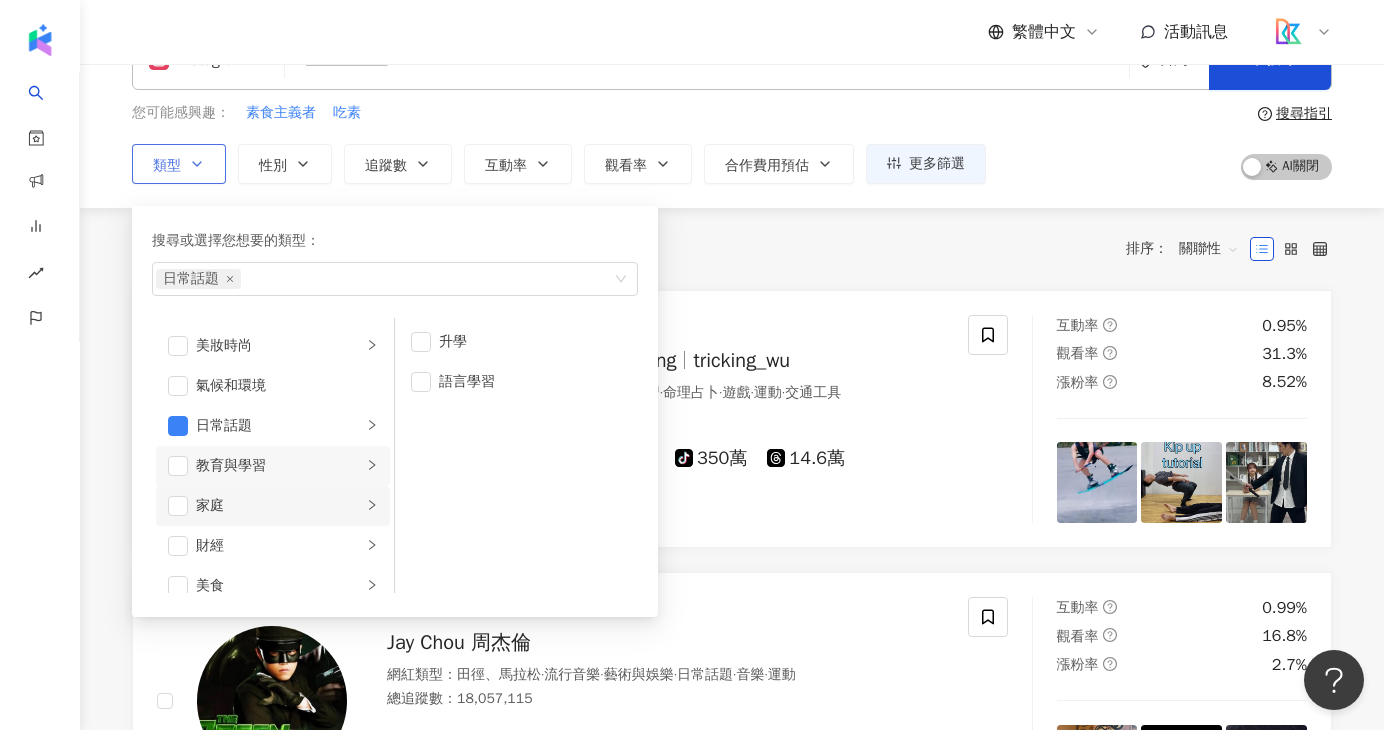 scroll, scrollTop: 41, scrollLeft: 0, axis: vertical 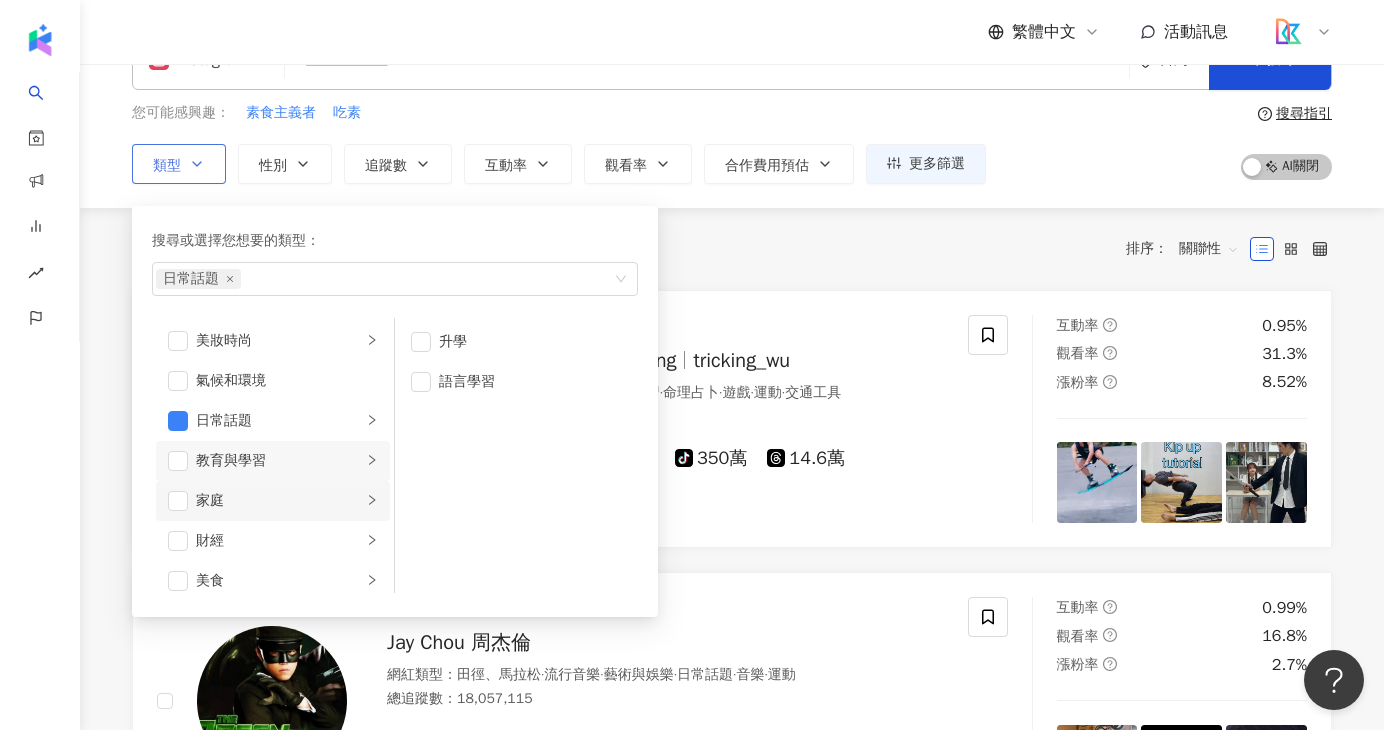 click 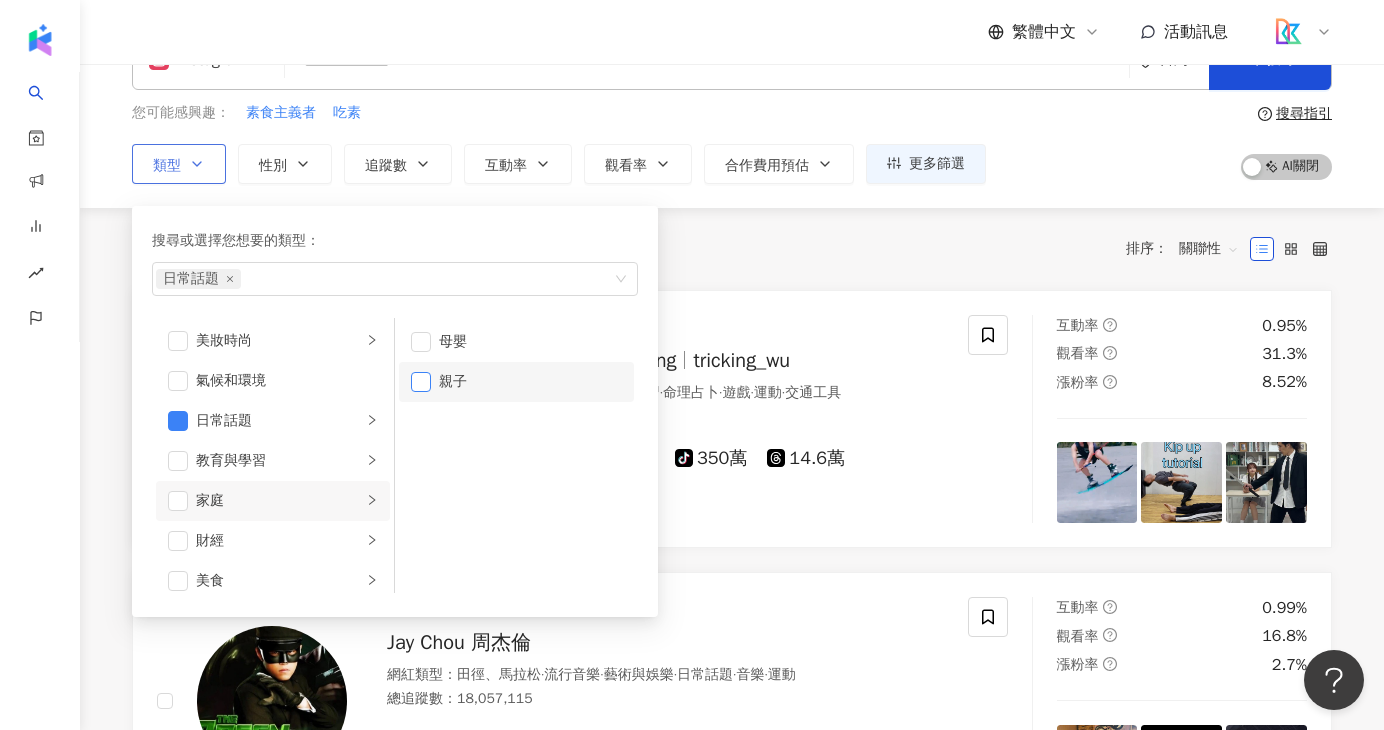 click at bounding box center (421, 382) 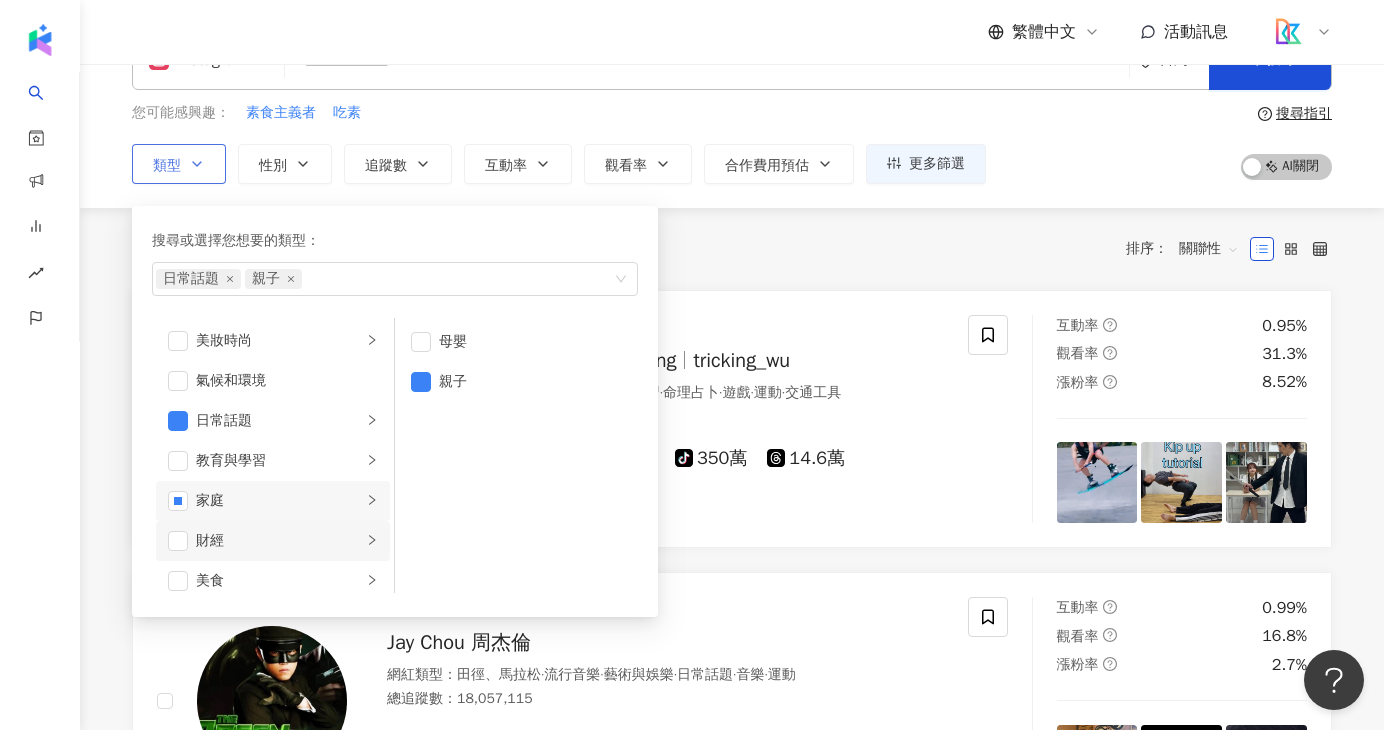 scroll, scrollTop: 72, scrollLeft: 0, axis: vertical 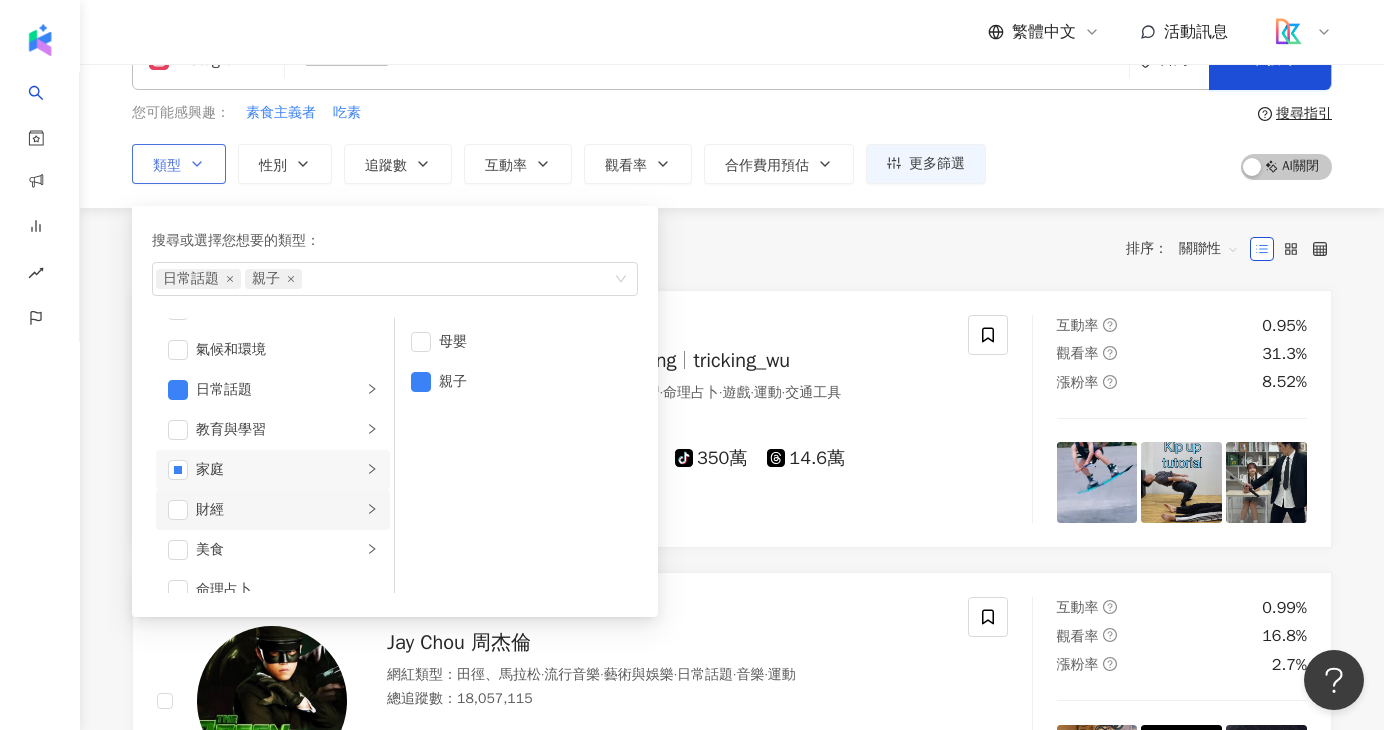 click 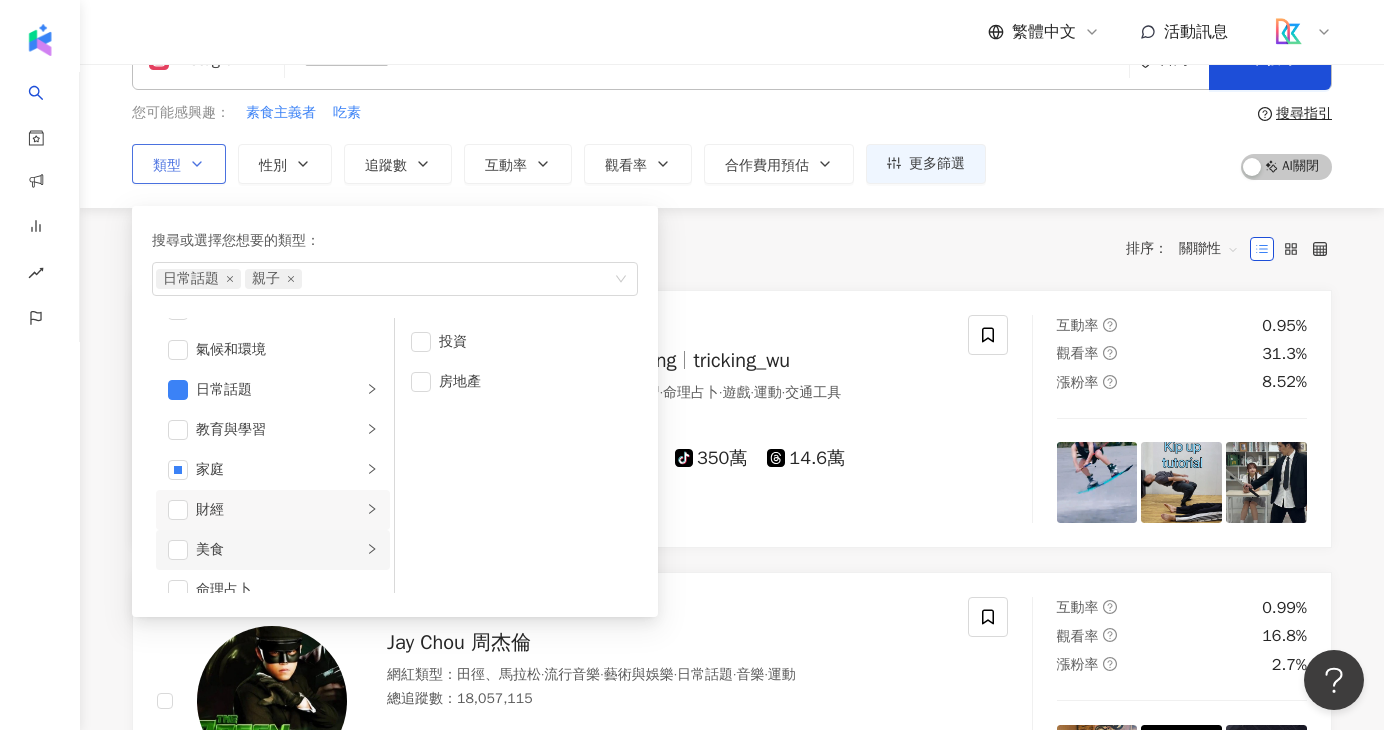 click 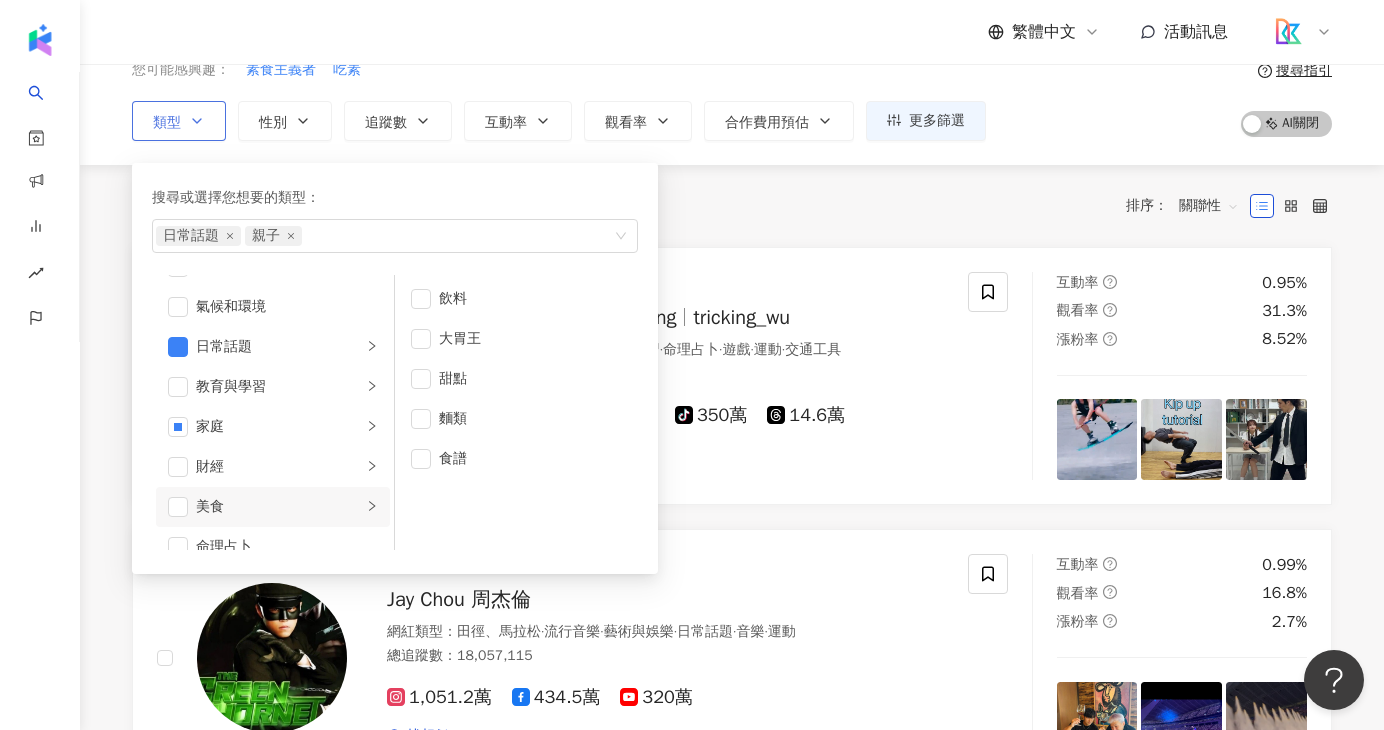 scroll, scrollTop: 105, scrollLeft: 0, axis: vertical 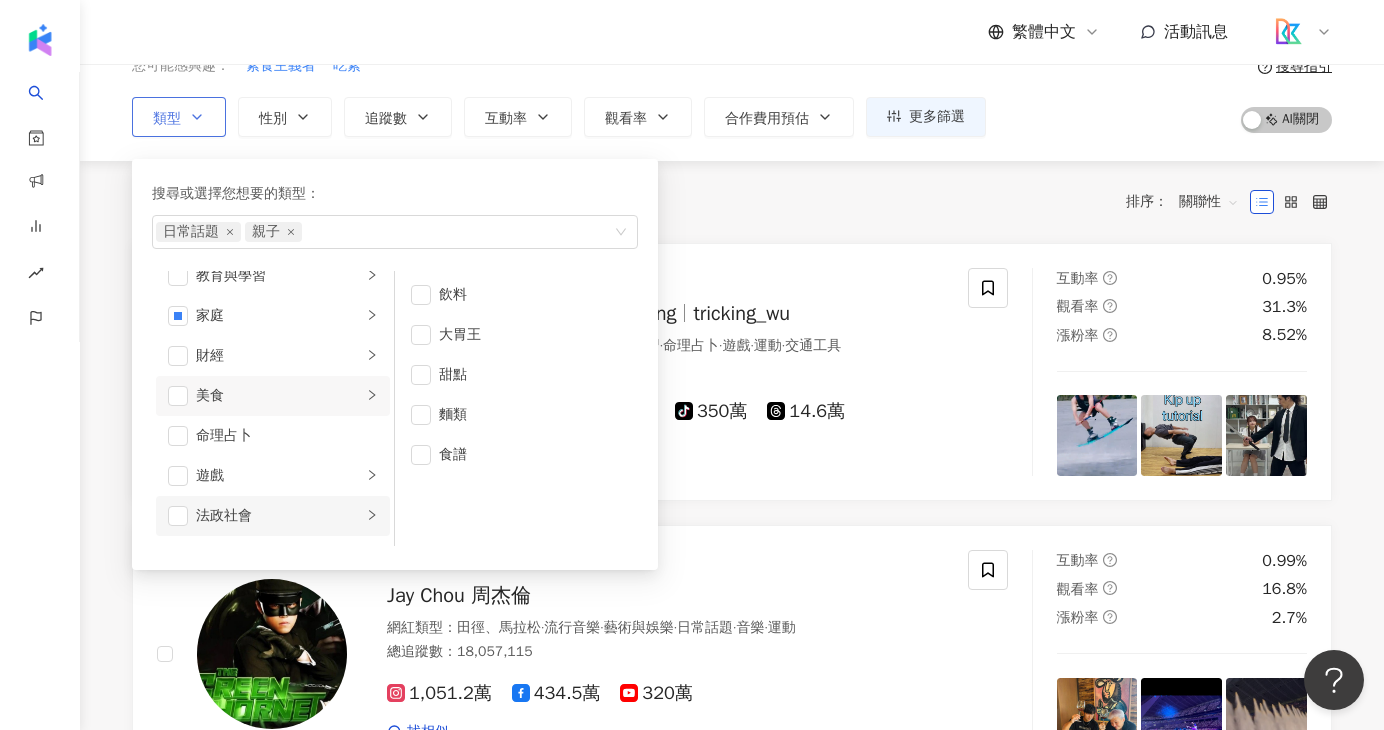 click 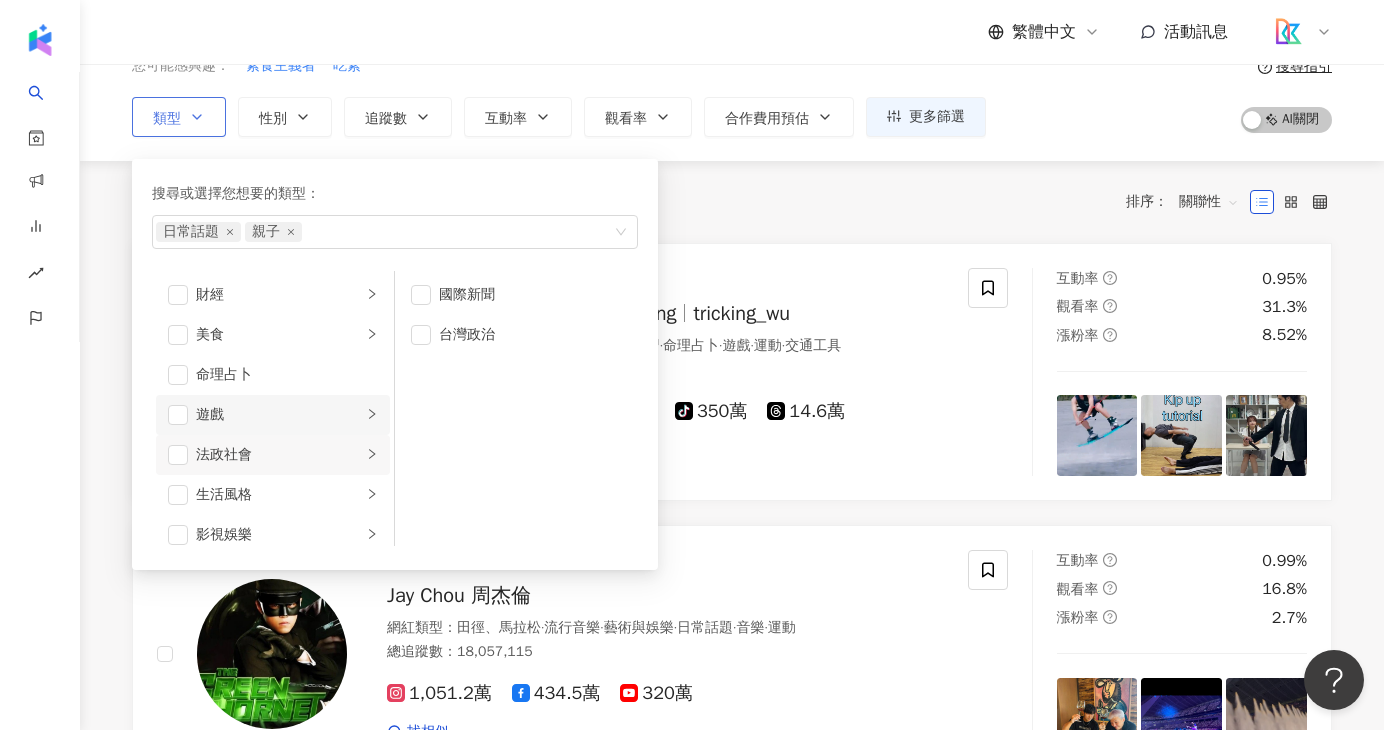 scroll, scrollTop: 261, scrollLeft: 0, axis: vertical 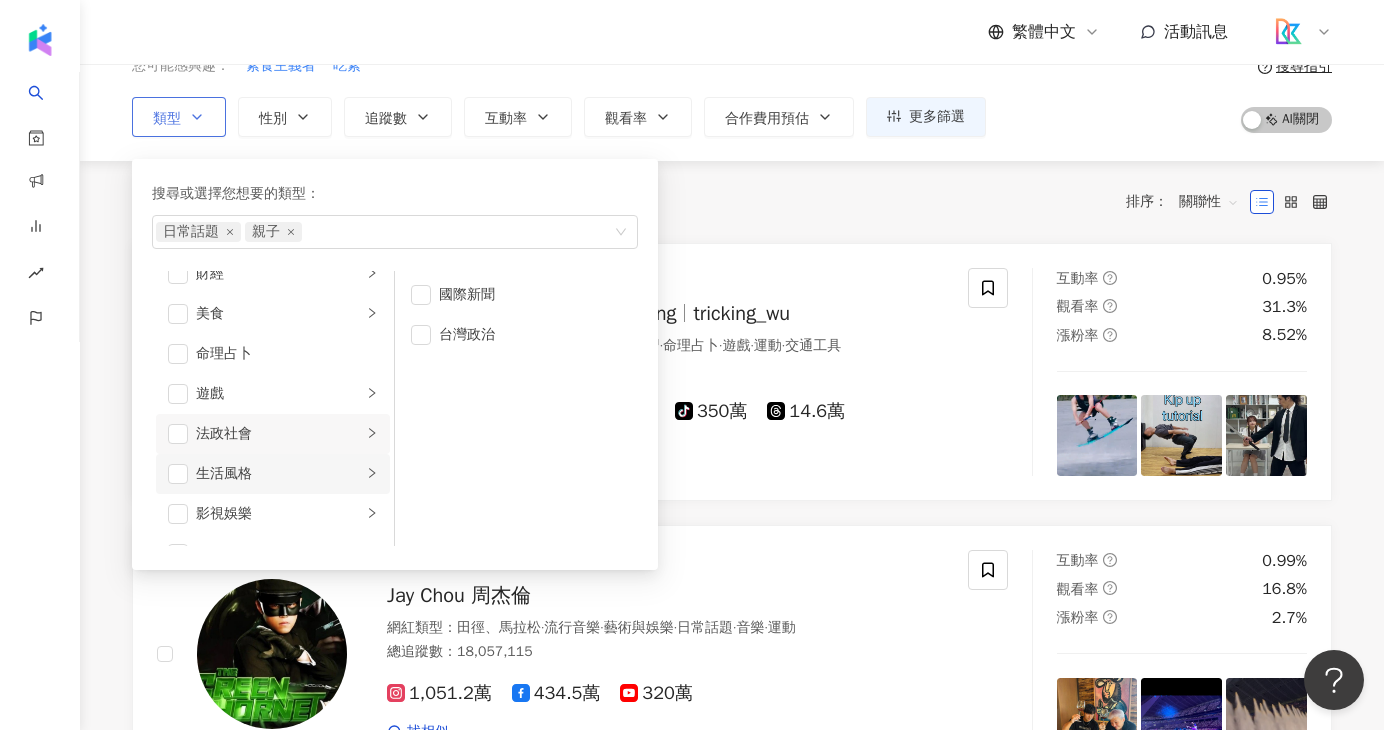 click 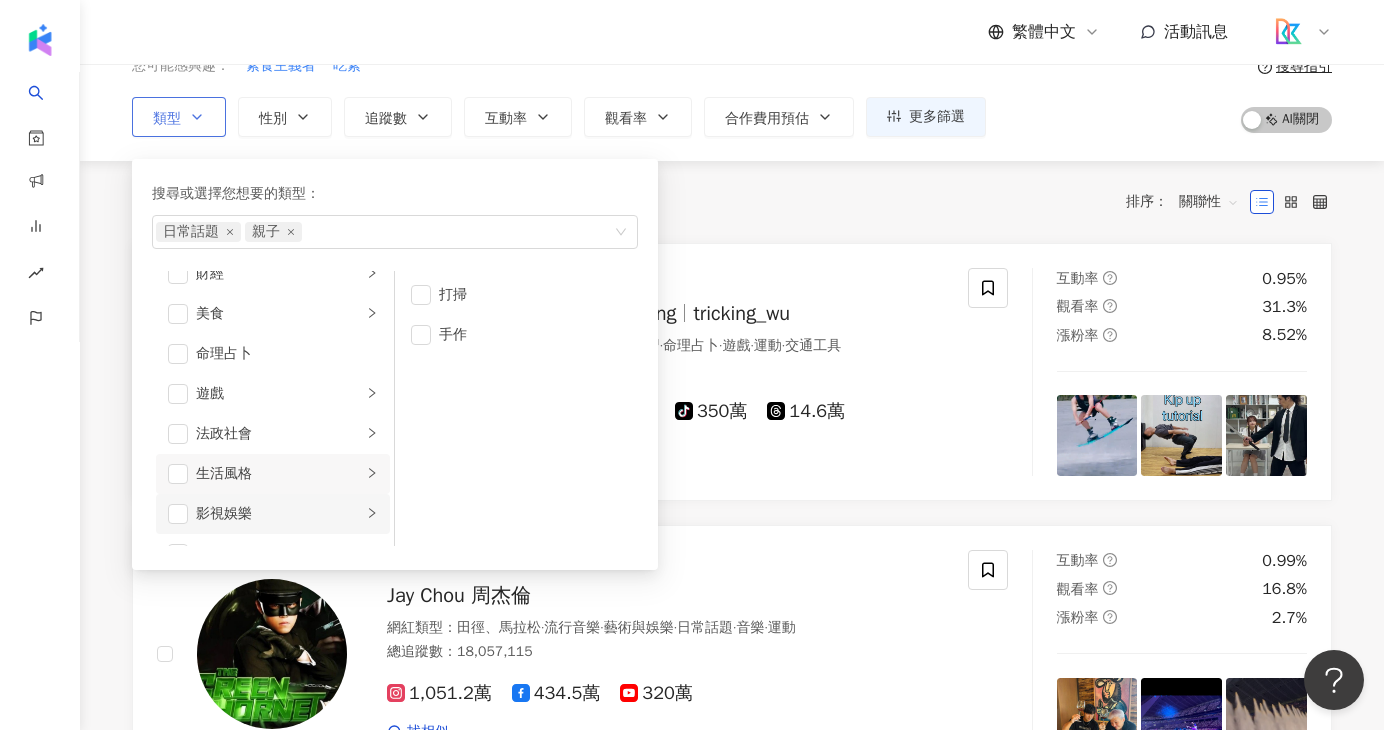 click 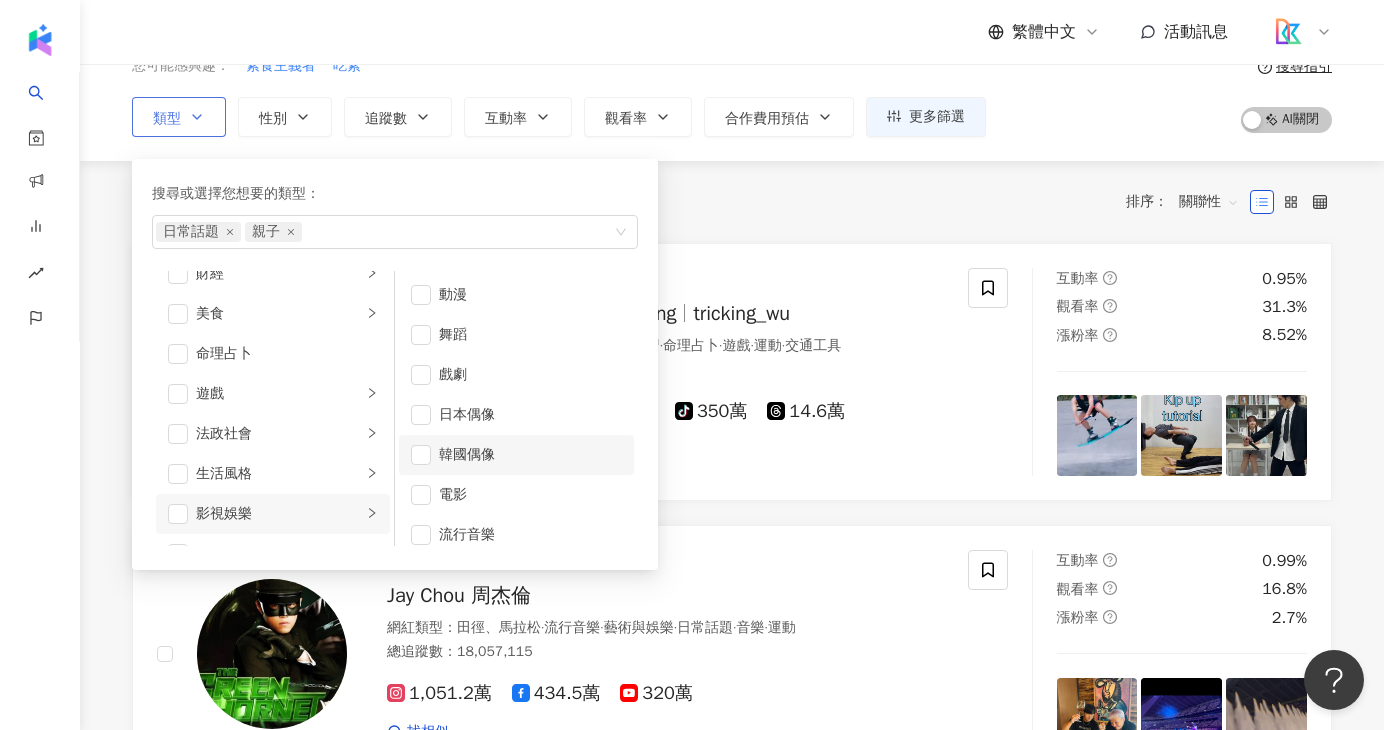 scroll, scrollTop: 53, scrollLeft: 0, axis: vertical 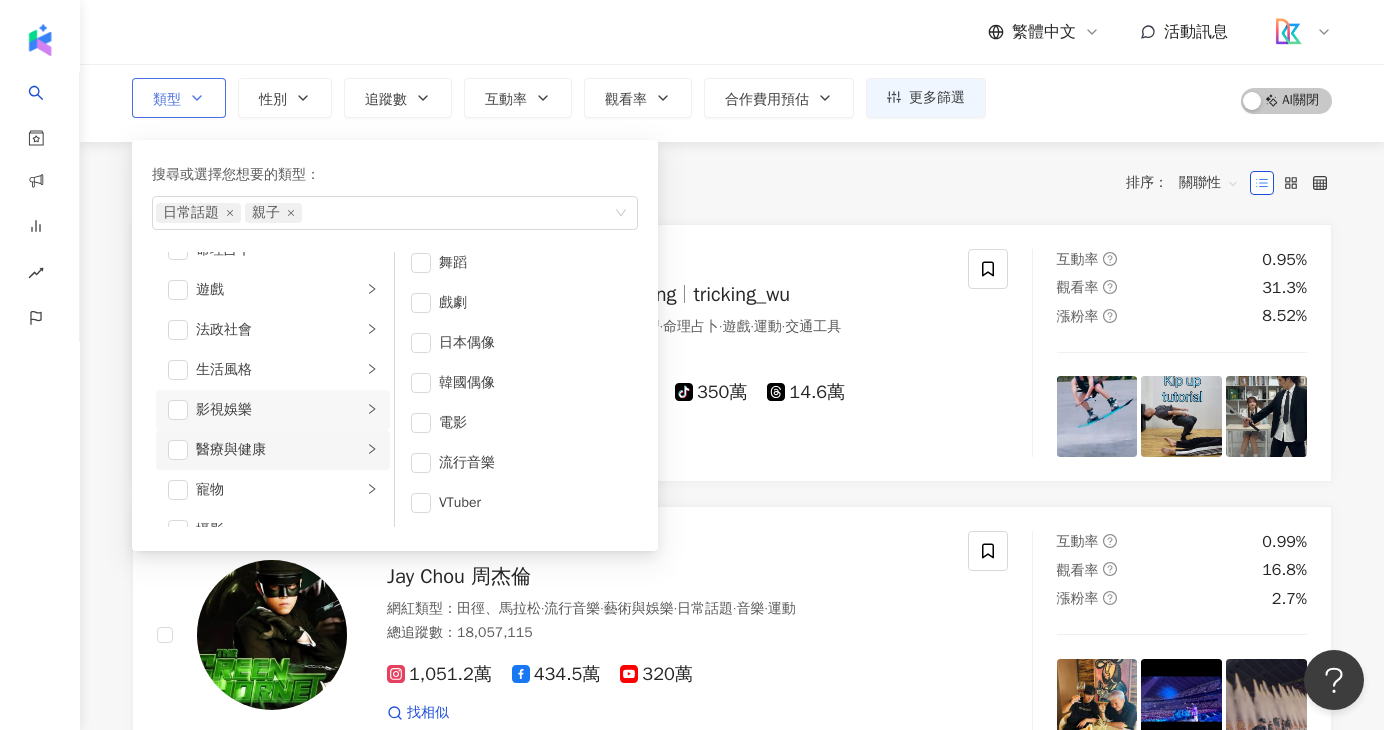 click on "醫療與健康" at bounding box center [273, 450] 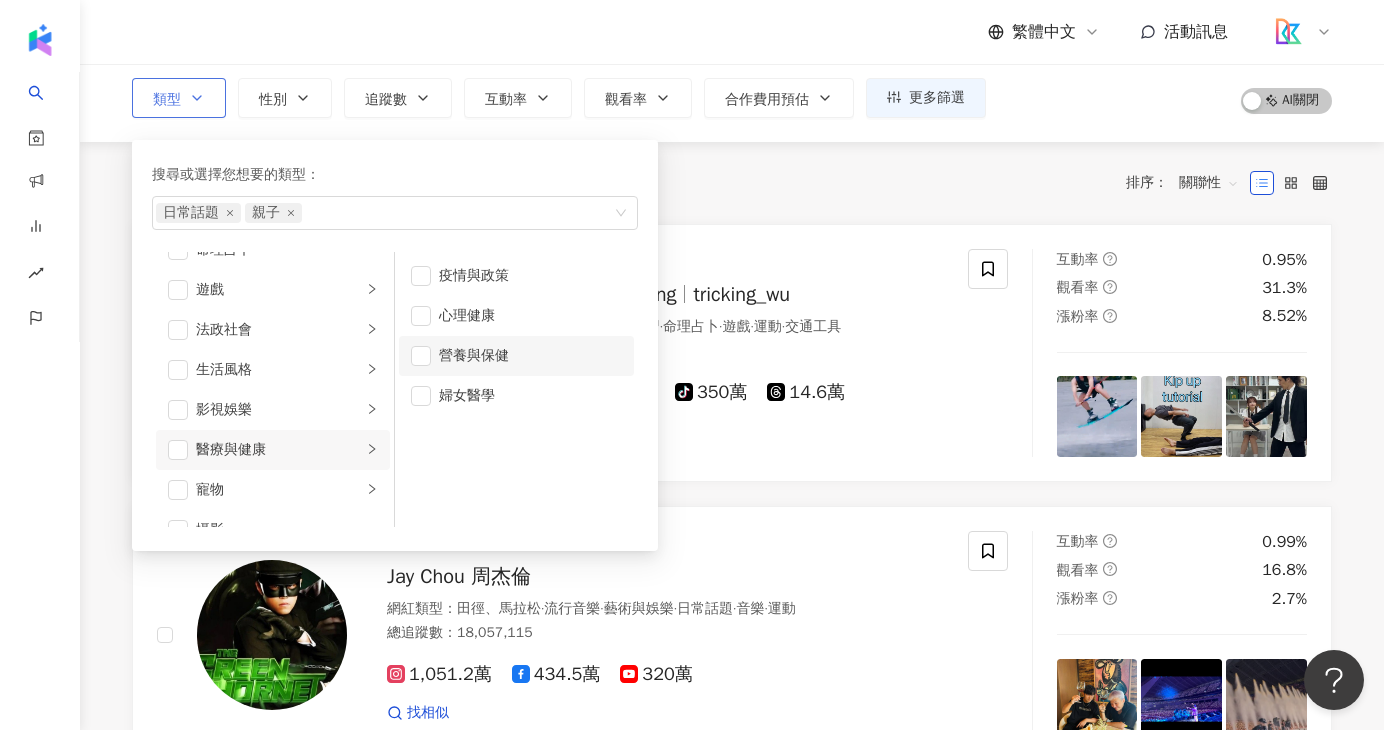 click on "營養與保健" at bounding box center (530, 356) 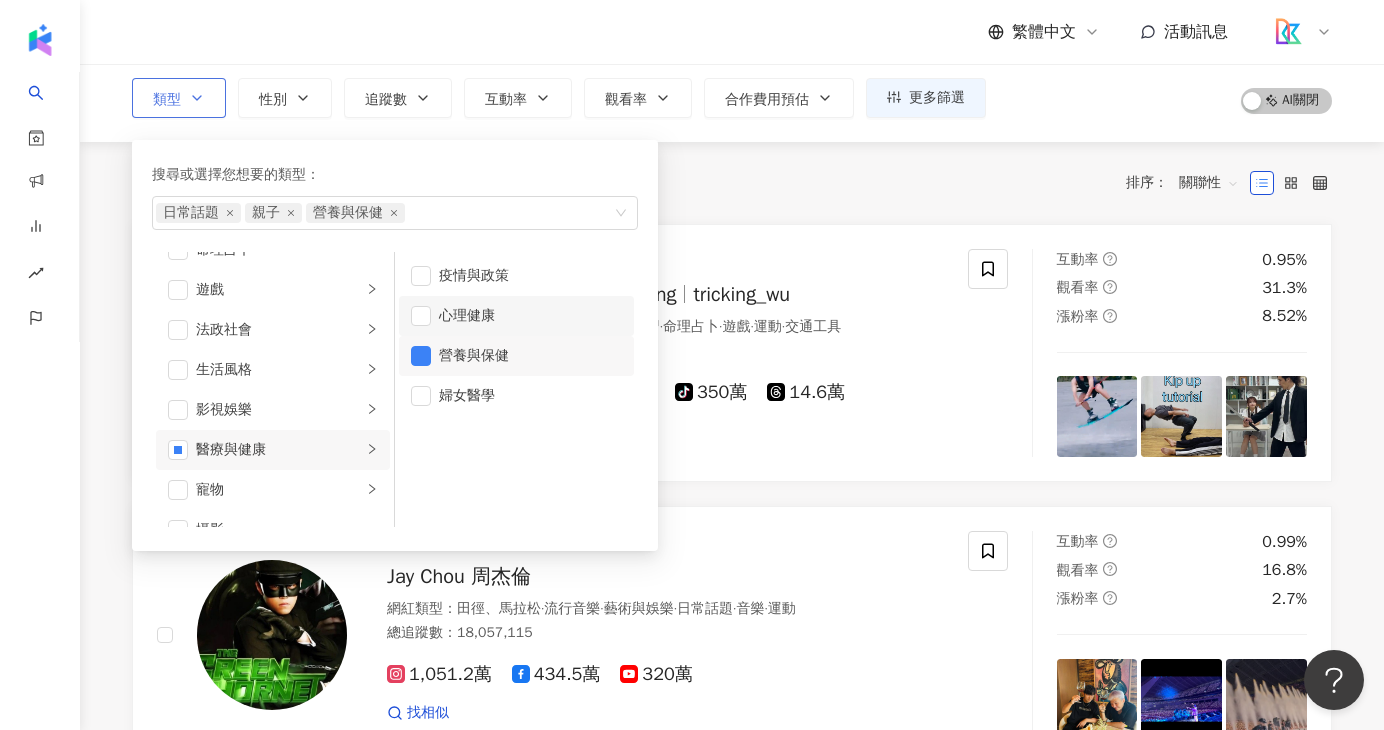 click on "心理健康" at bounding box center (530, 316) 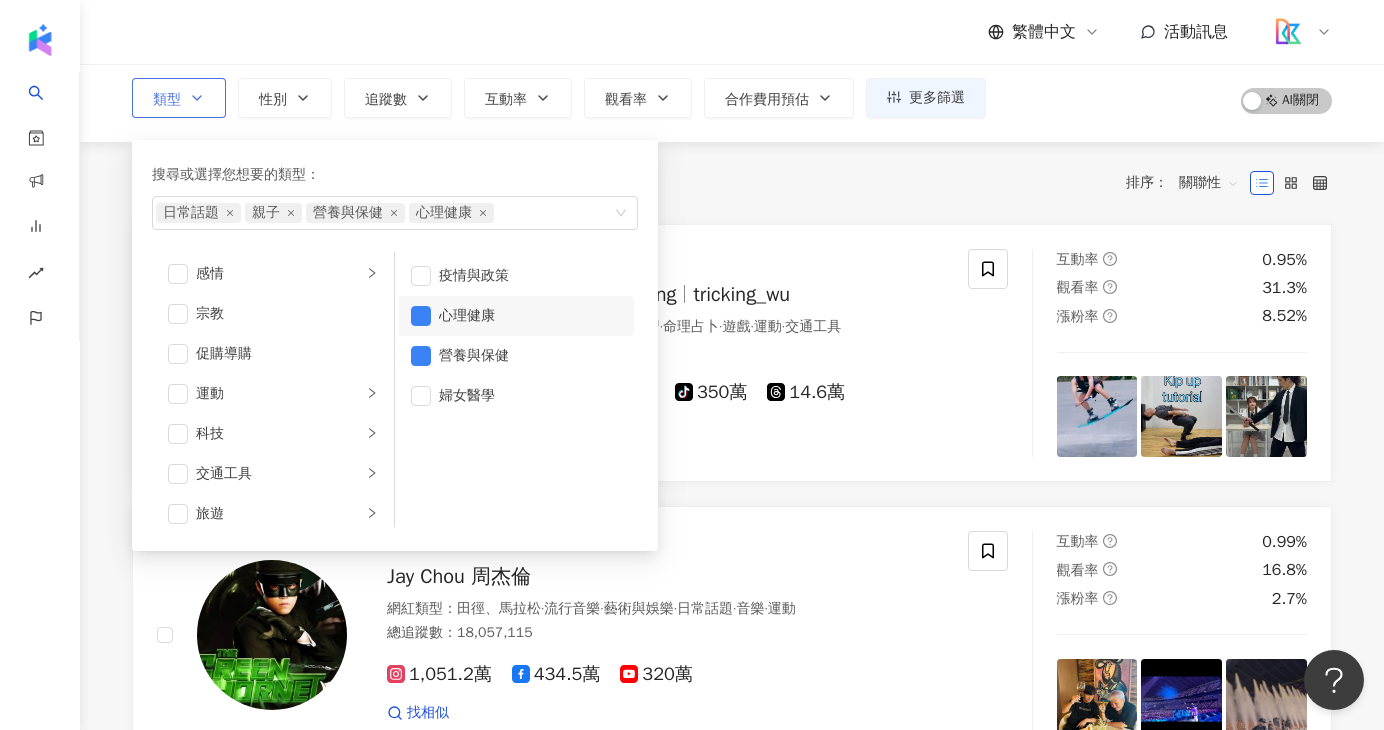 scroll, scrollTop: 646, scrollLeft: 0, axis: vertical 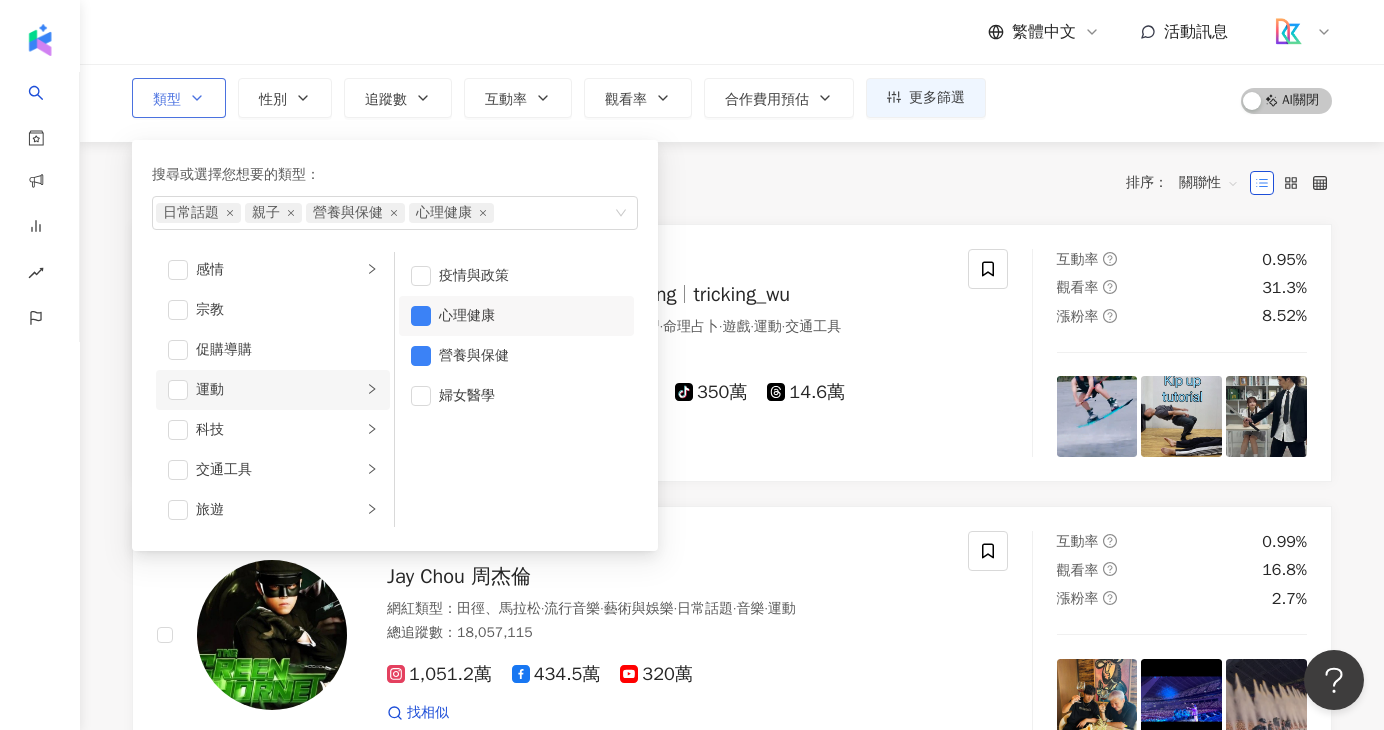 click 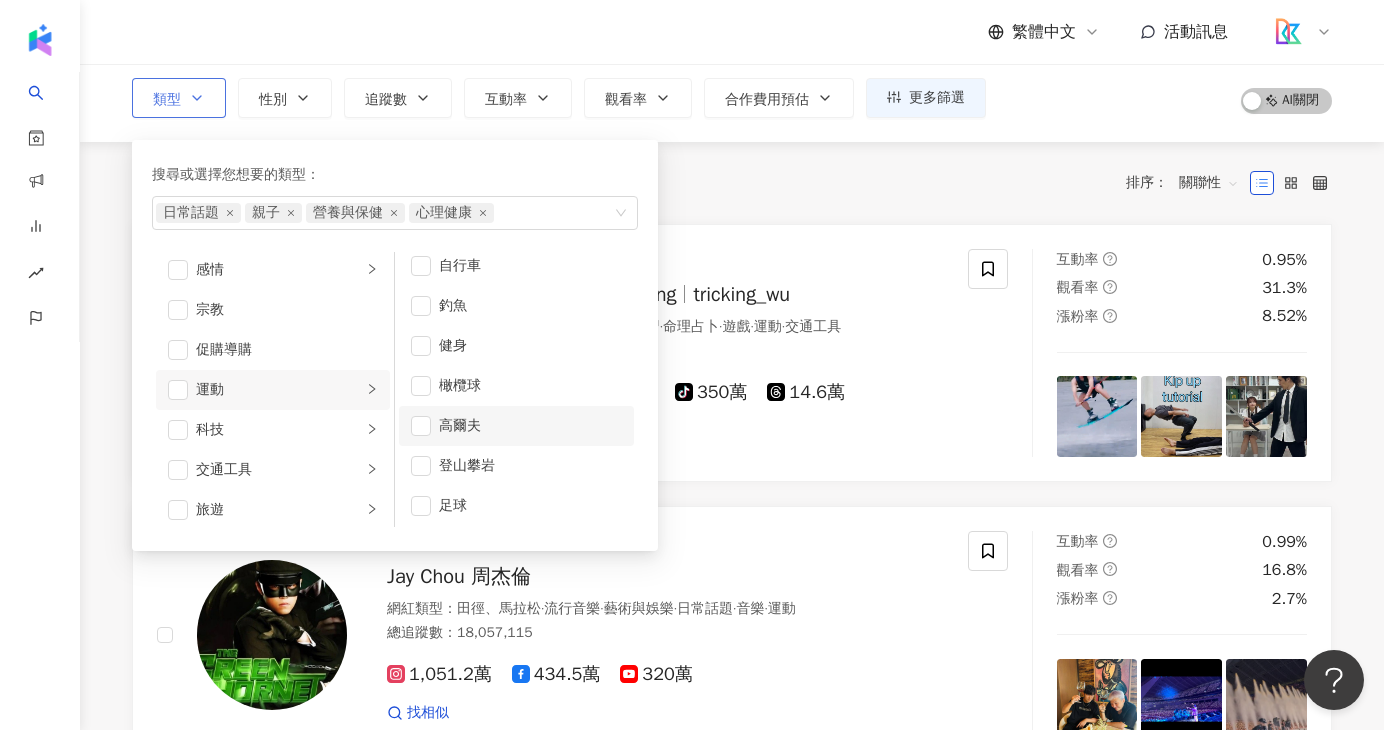 scroll, scrollTop: 253, scrollLeft: 0, axis: vertical 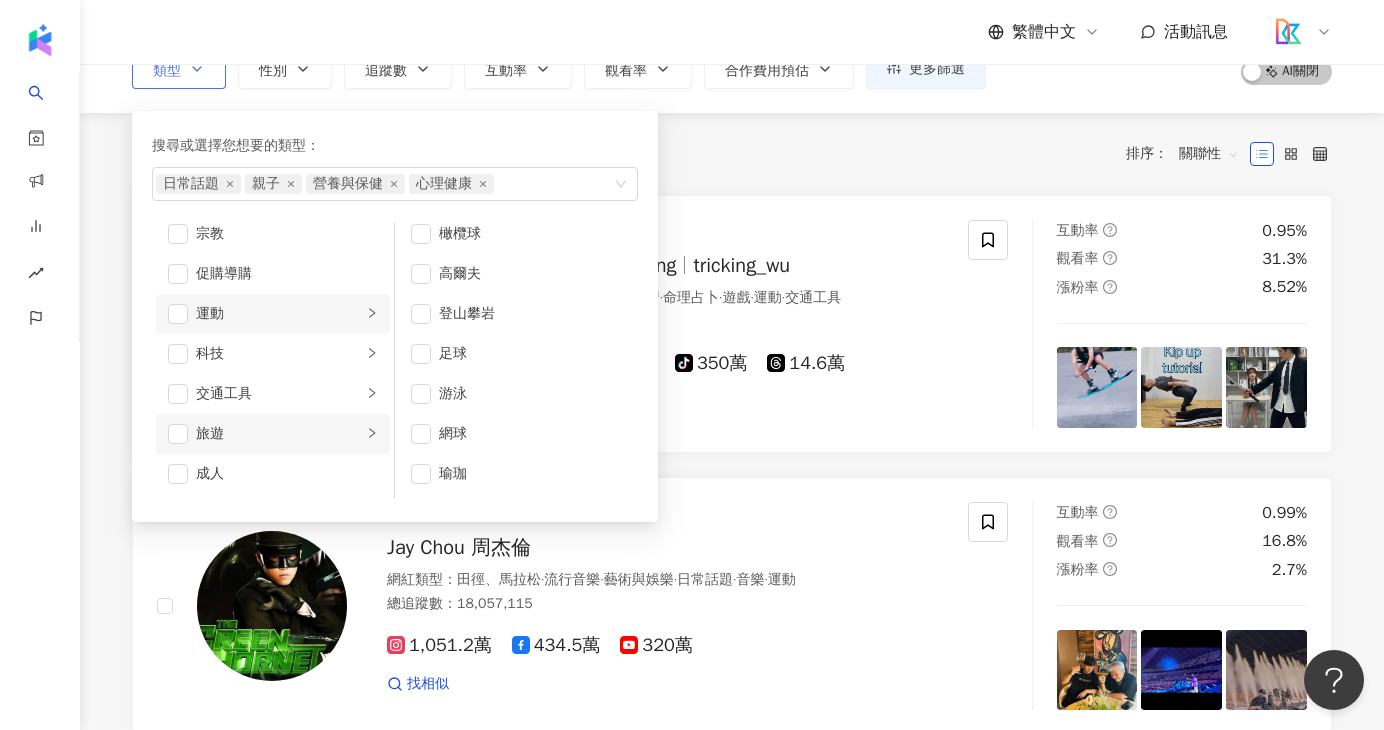 click 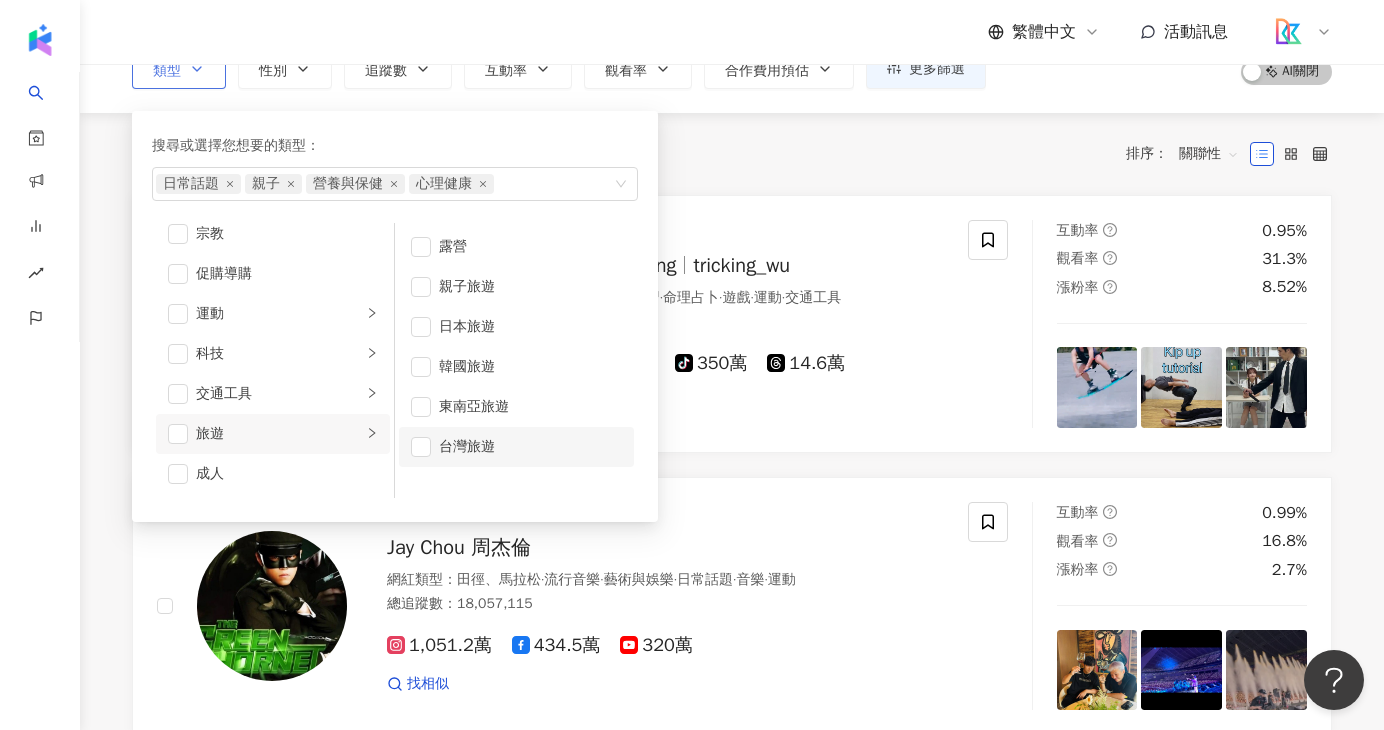 click on "台灣旅遊" at bounding box center [530, 447] 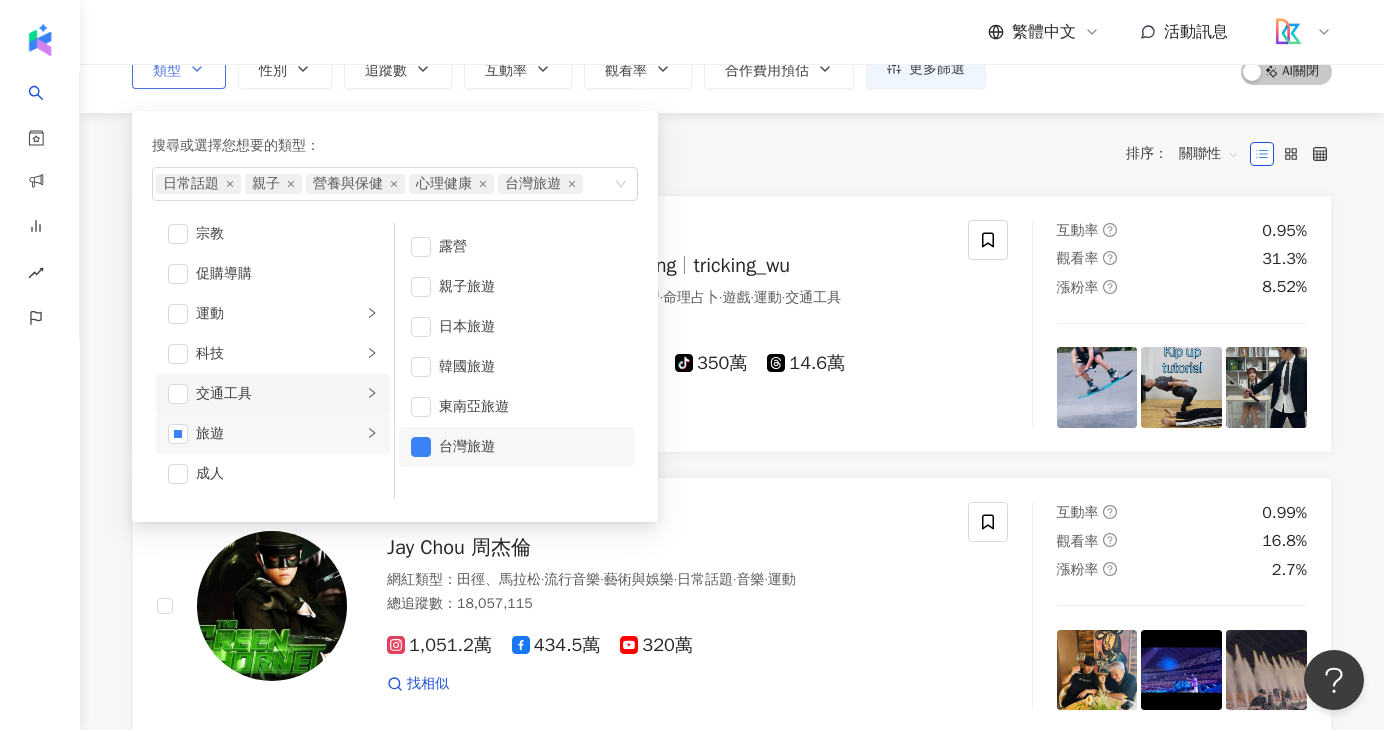 click 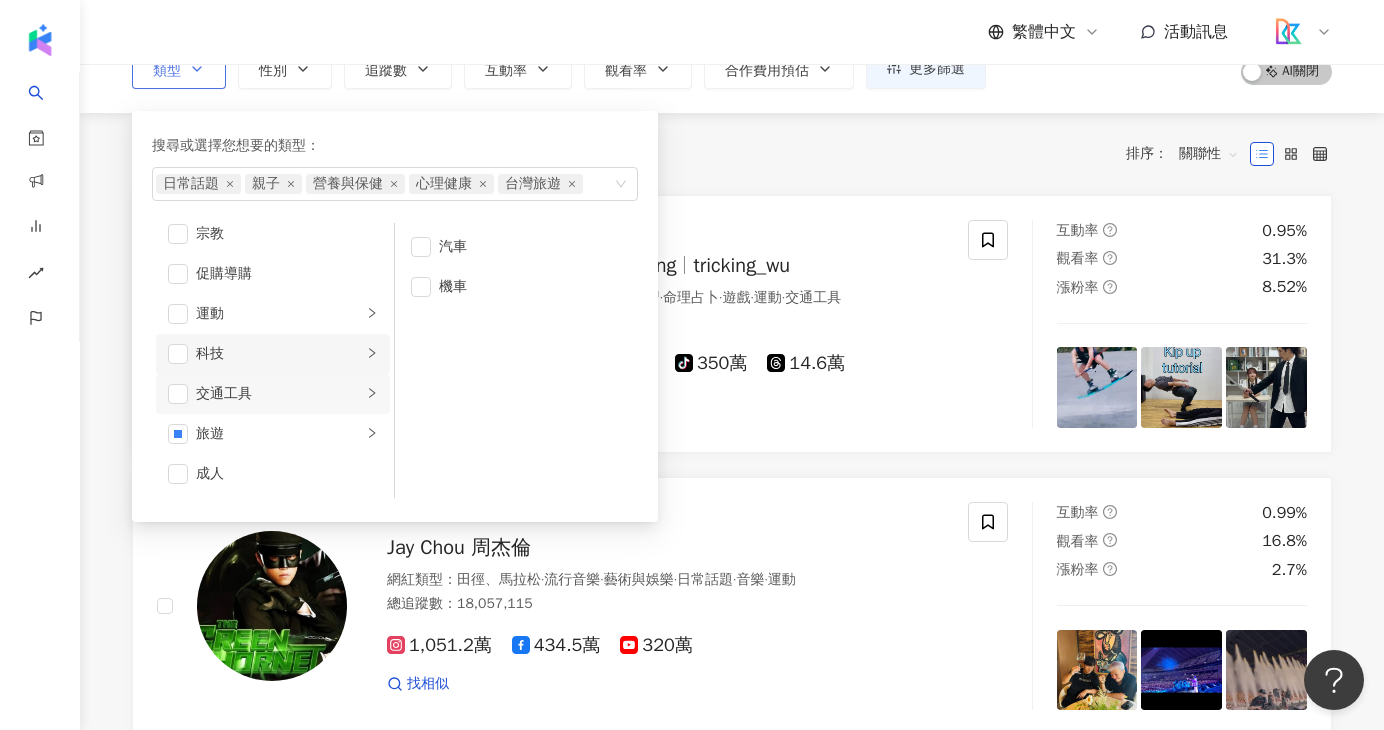 click 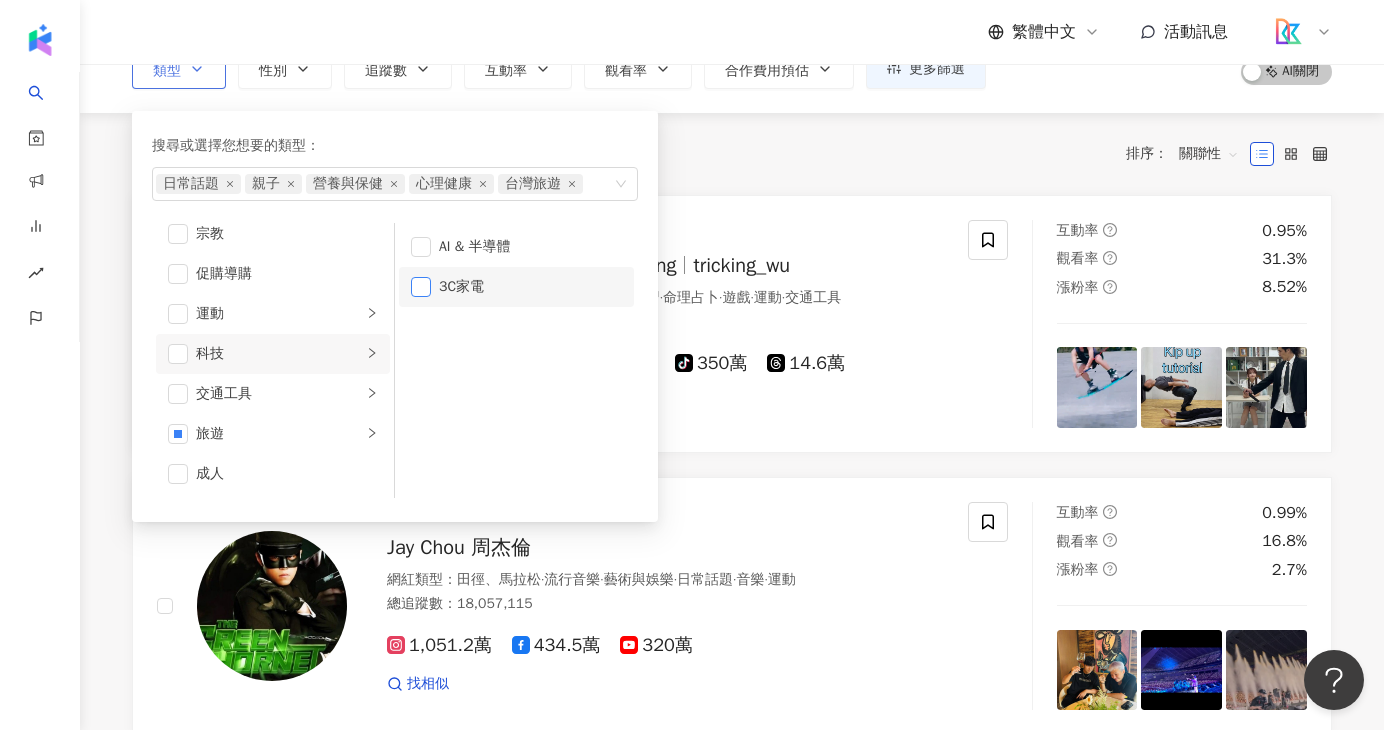 click at bounding box center [421, 287] 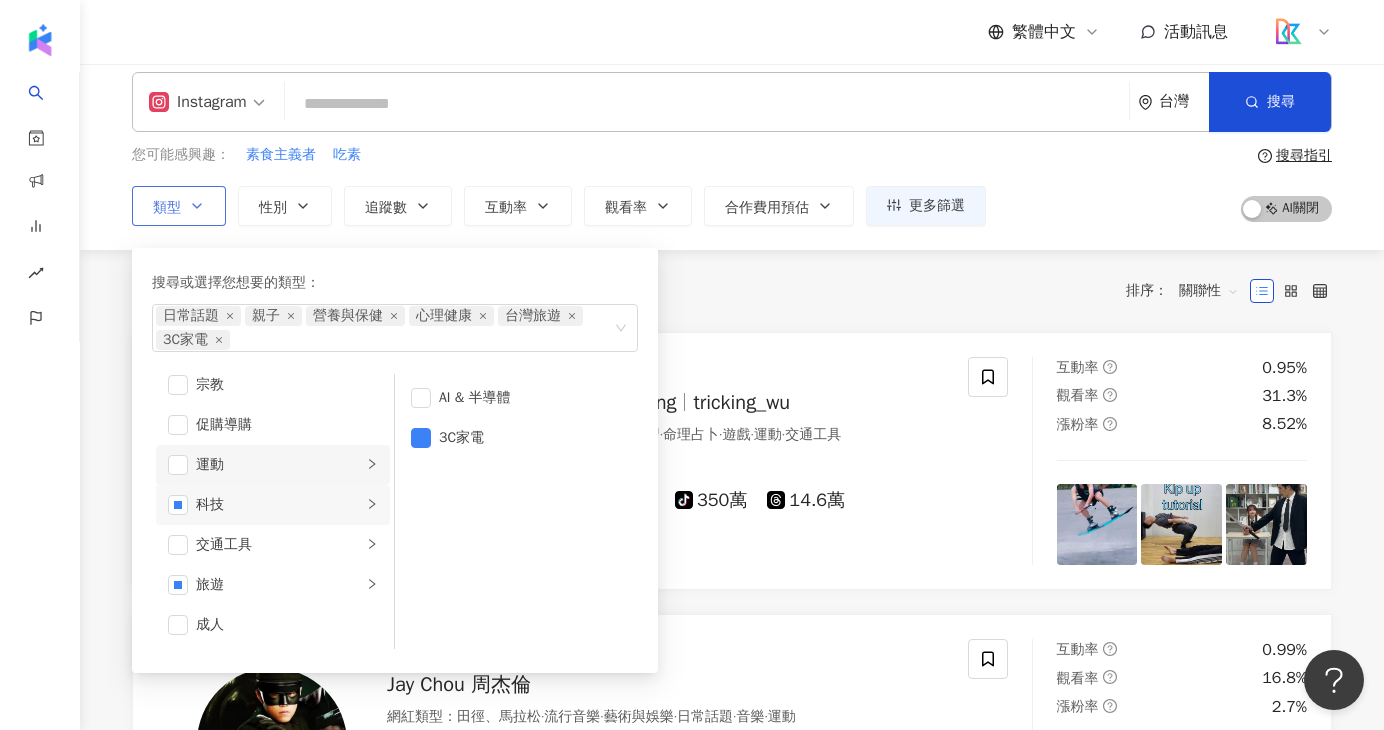 scroll, scrollTop: 0, scrollLeft: 0, axis: both 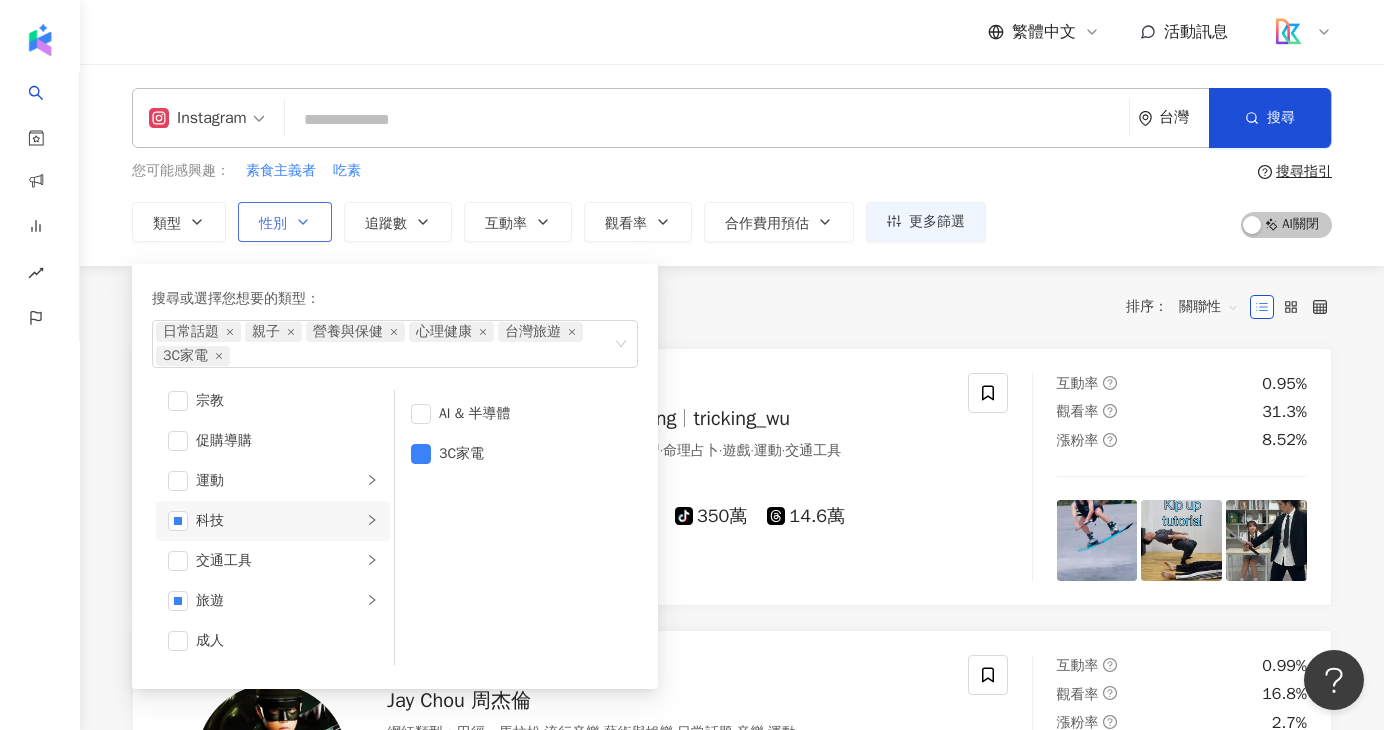 click on "性別" at bounding box center (285, 222) 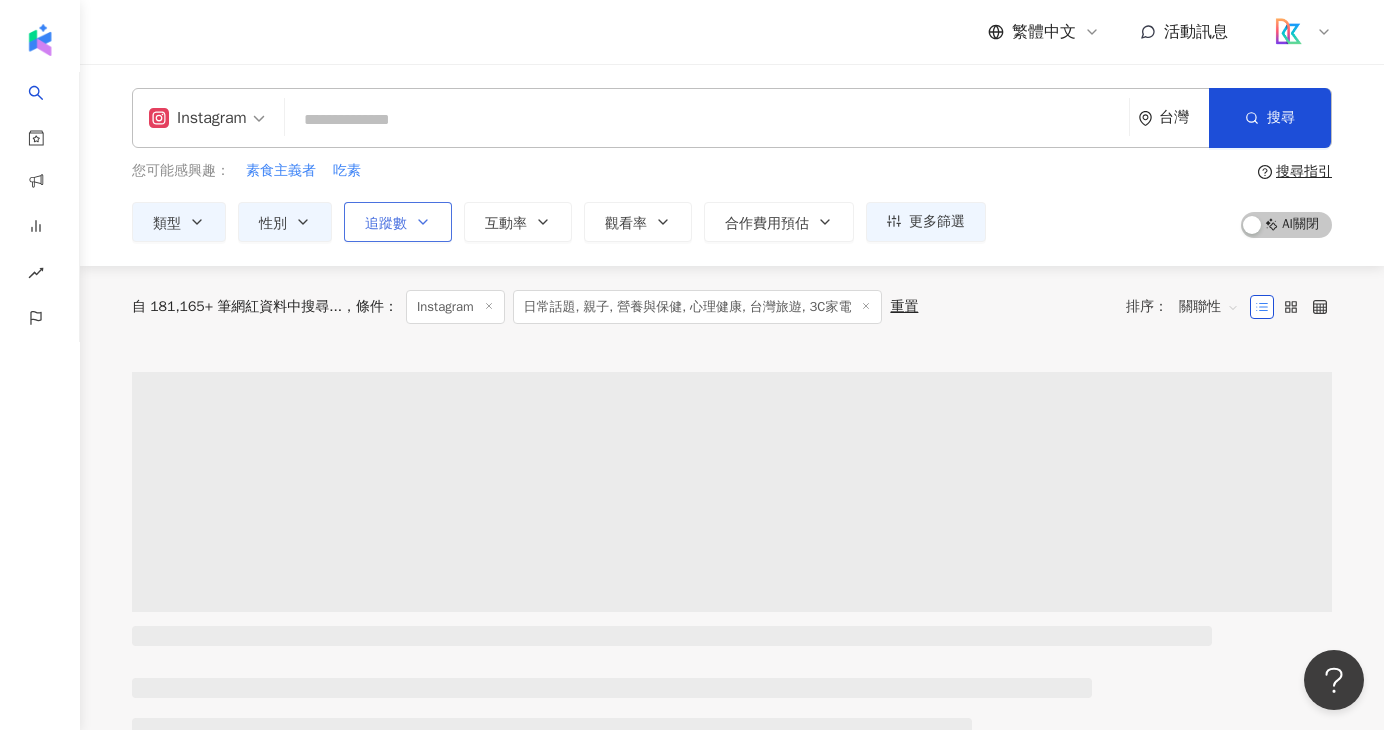 click 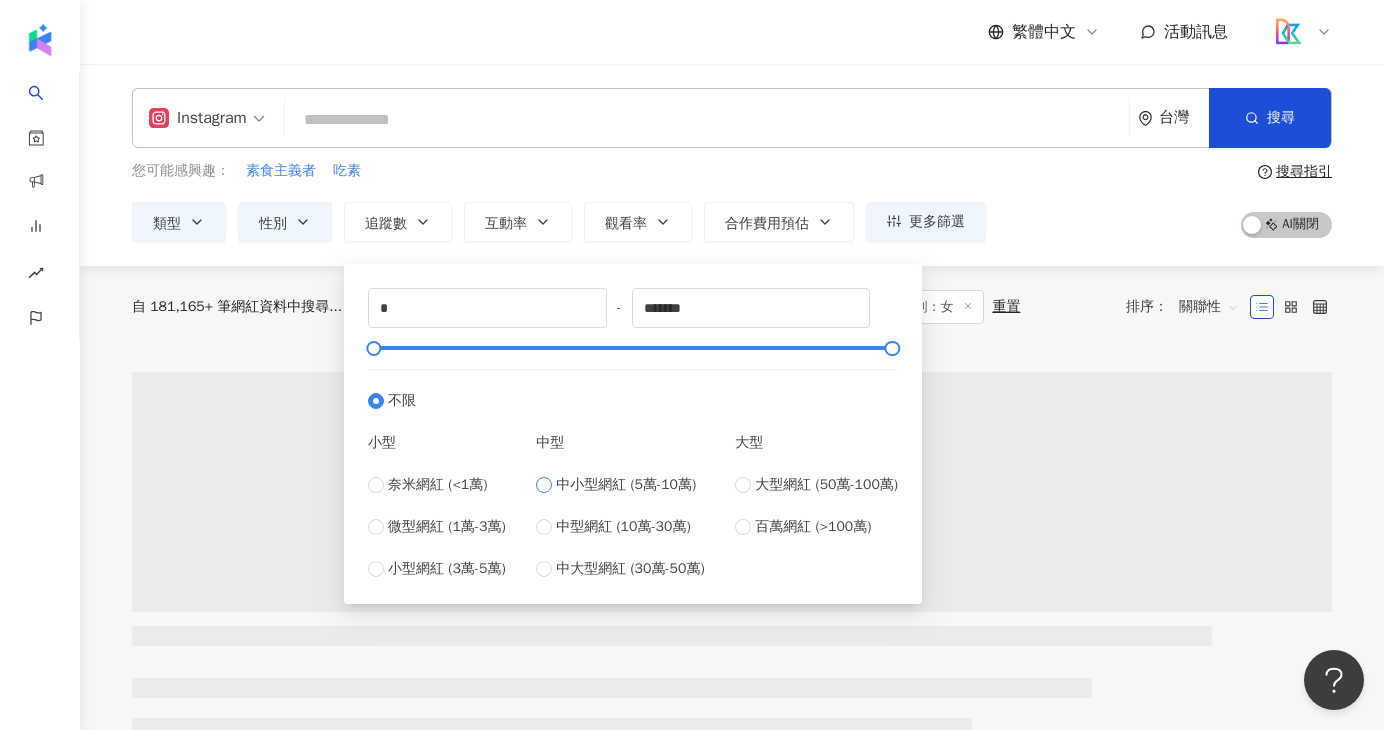 type on "*****" 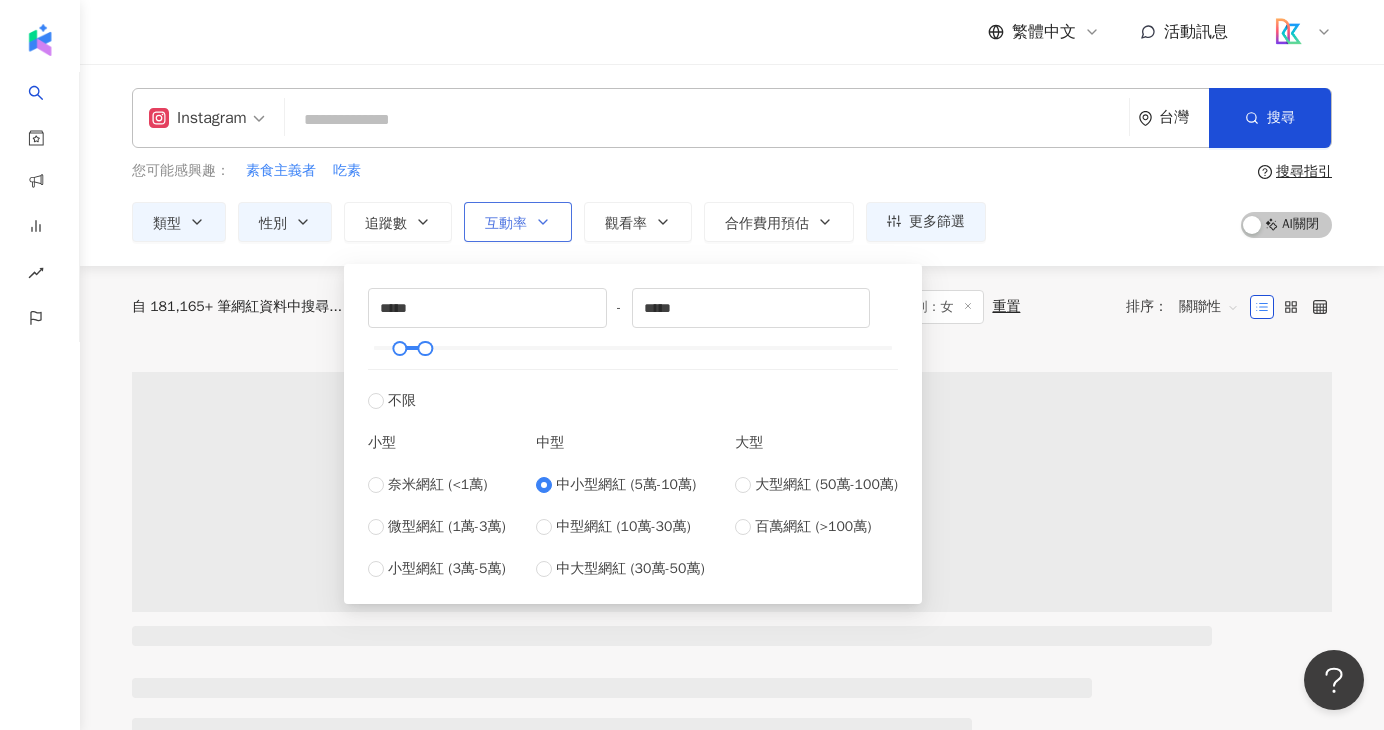 click on "互動率" at bounding box center [518, 222] 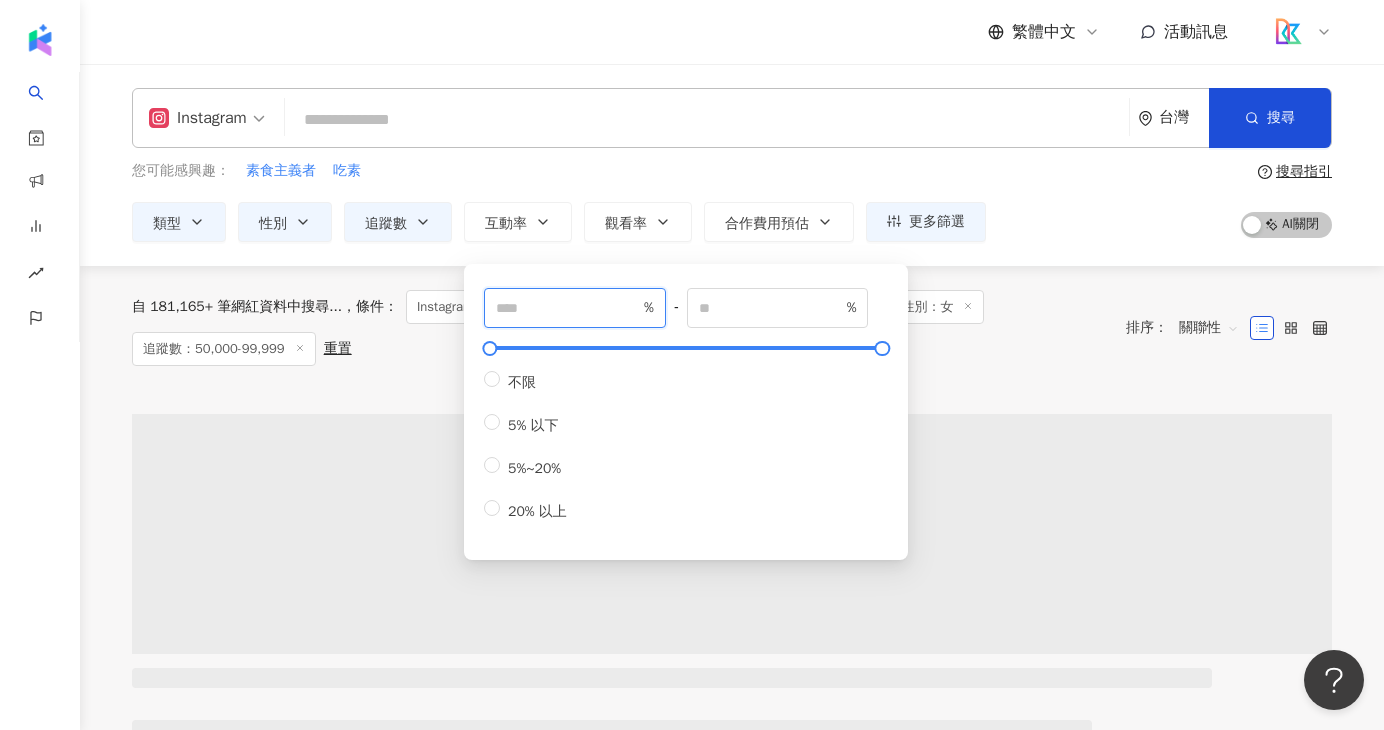 click on "*" at bounding box center (568, 308) 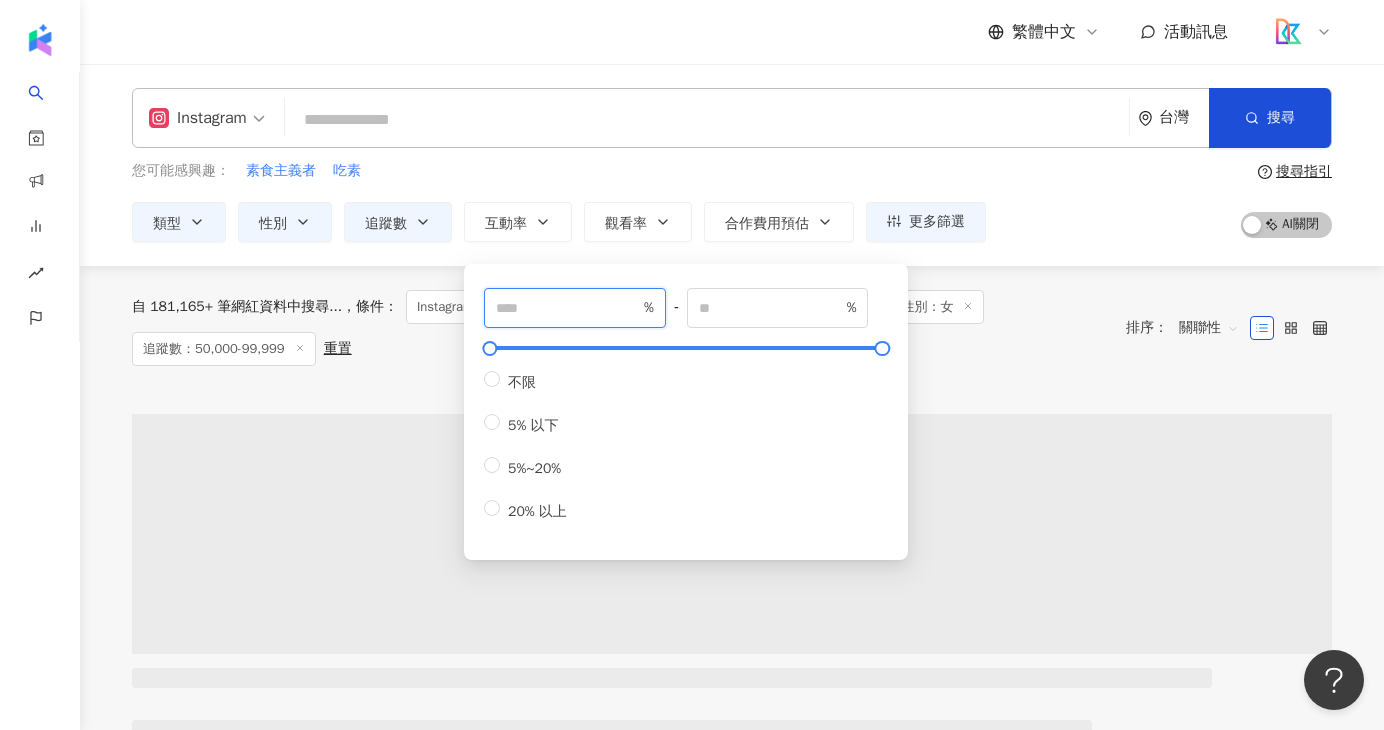 click on "*" at bounding box center [568, 308] 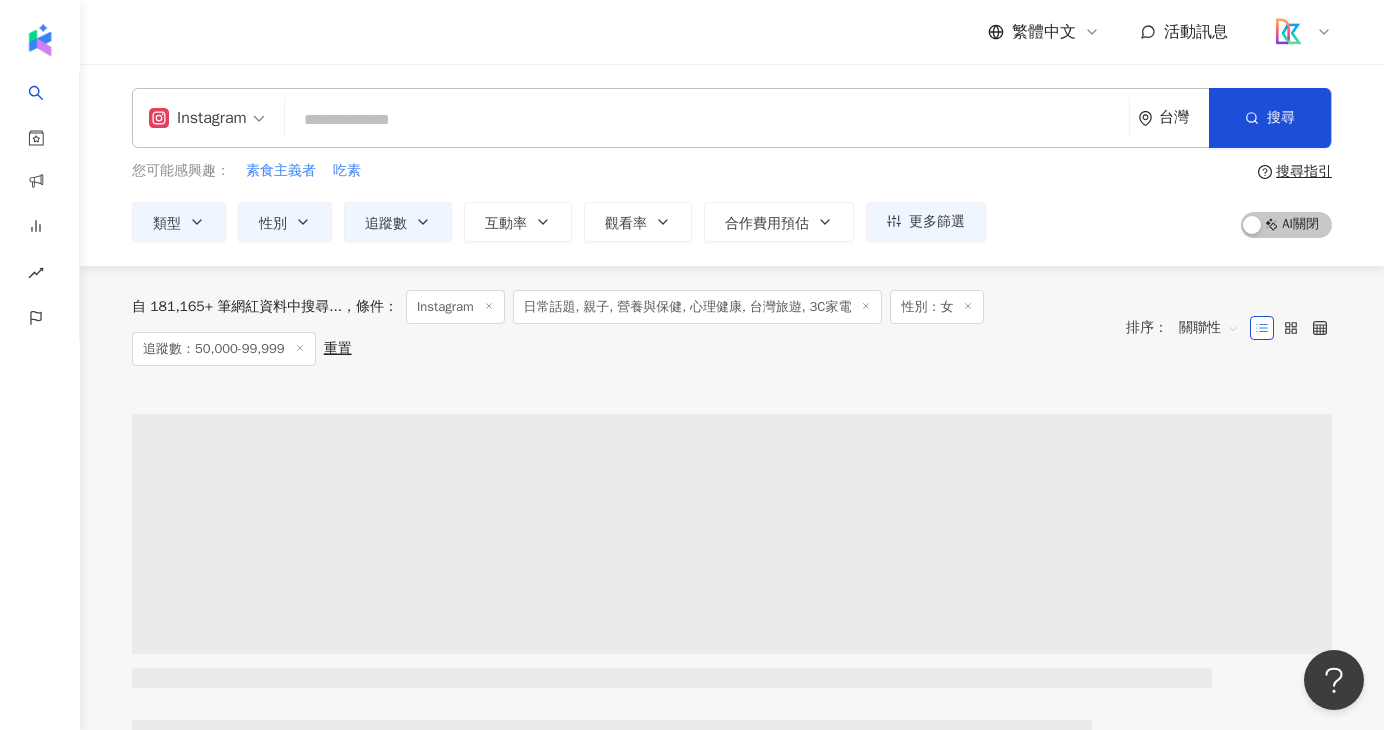click on "自 181,165+ 筆網紅資料中搜尋... 條件 ： Instagram 日常話題, 親子, 營養與保健, 心理健康, 台灣旅遊, 3C家電 性別：女 追蹤數：50,000-99,999 重置 排序： 關聯性" at bounding box center (732, 328) 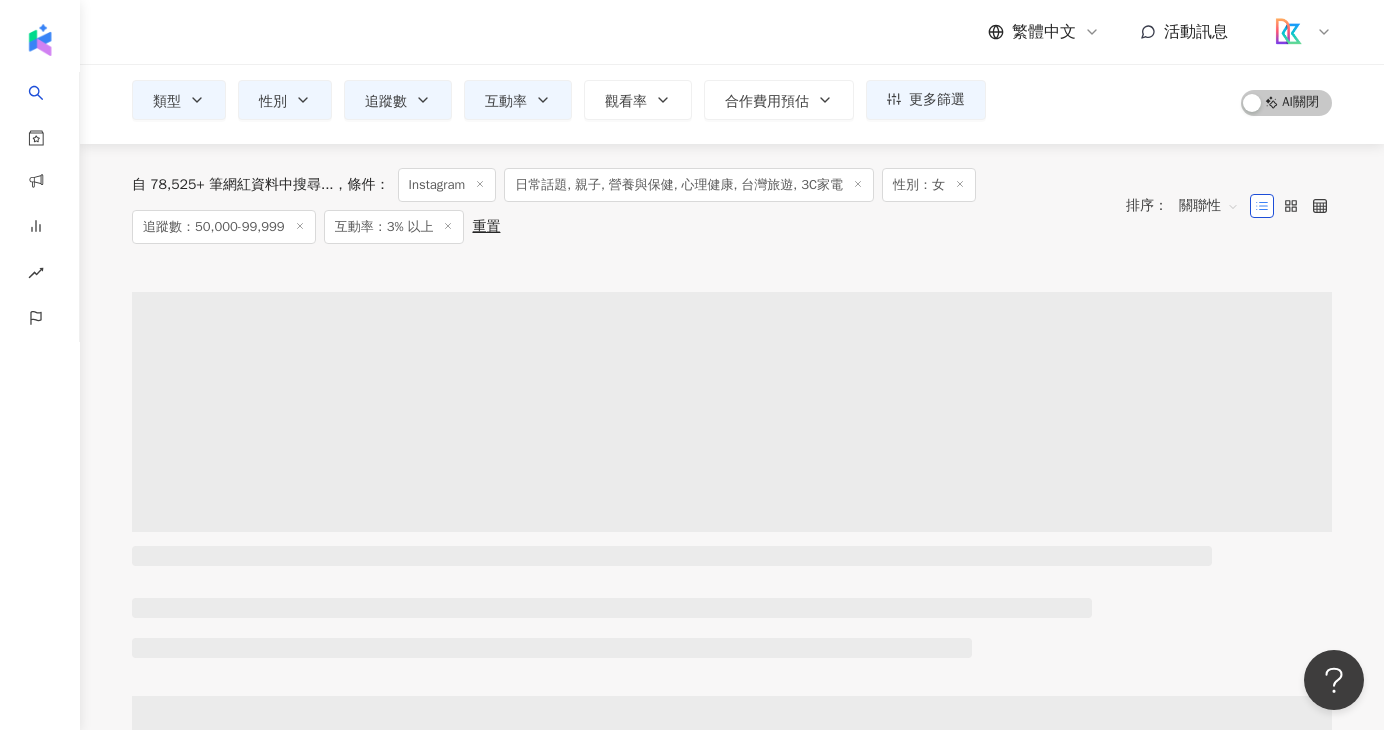 scroll, scrollTop: 110, scrollLeft: 0, axis: vertical 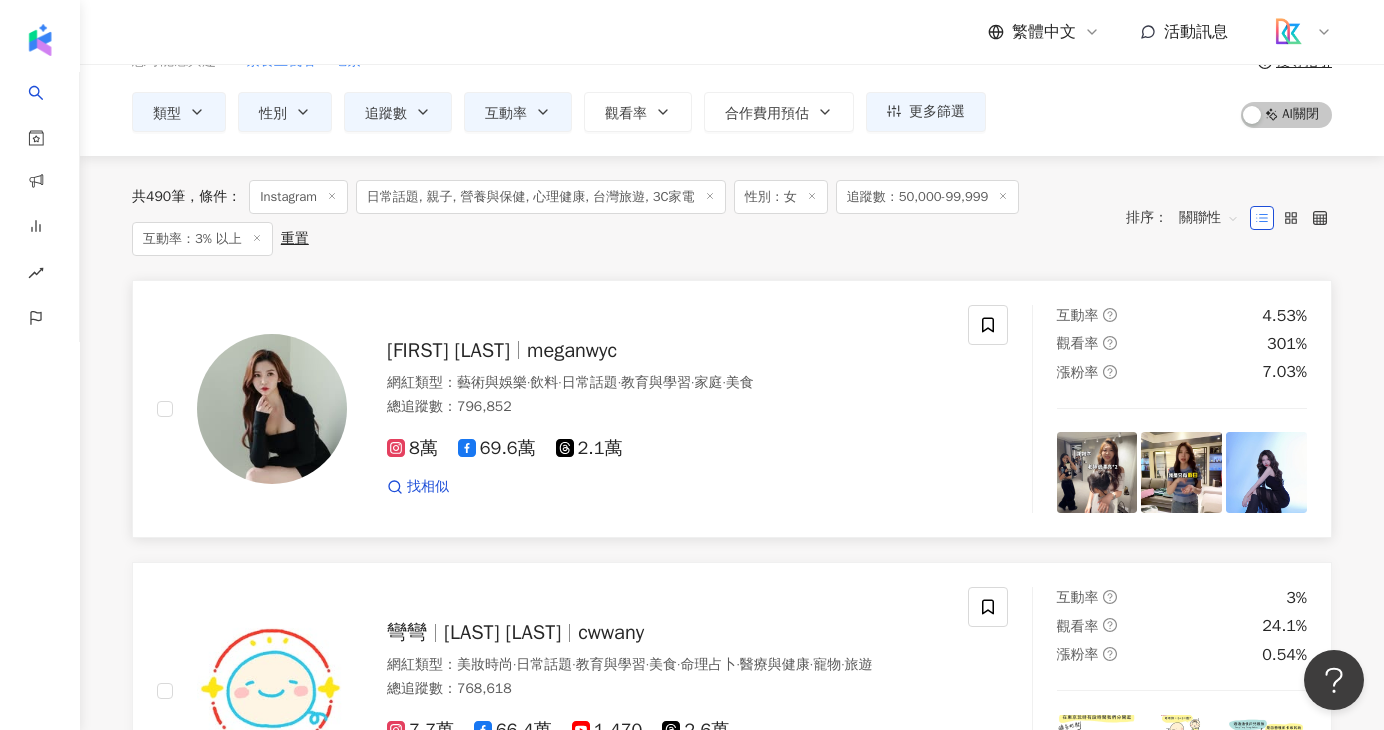 click on "meganwyc" at bounding box center (572, 350) 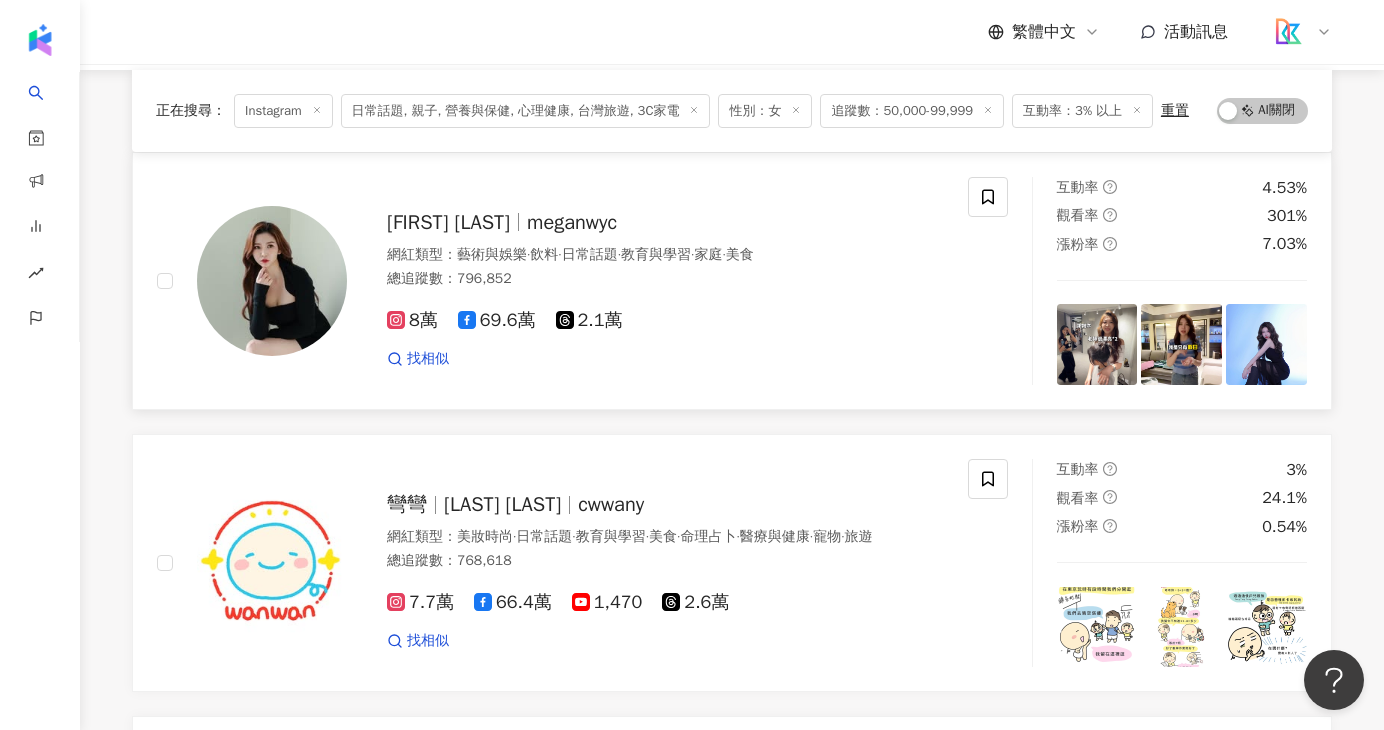 scroll, scrollTop: 439, scrollLeft: 0, axis: vertical 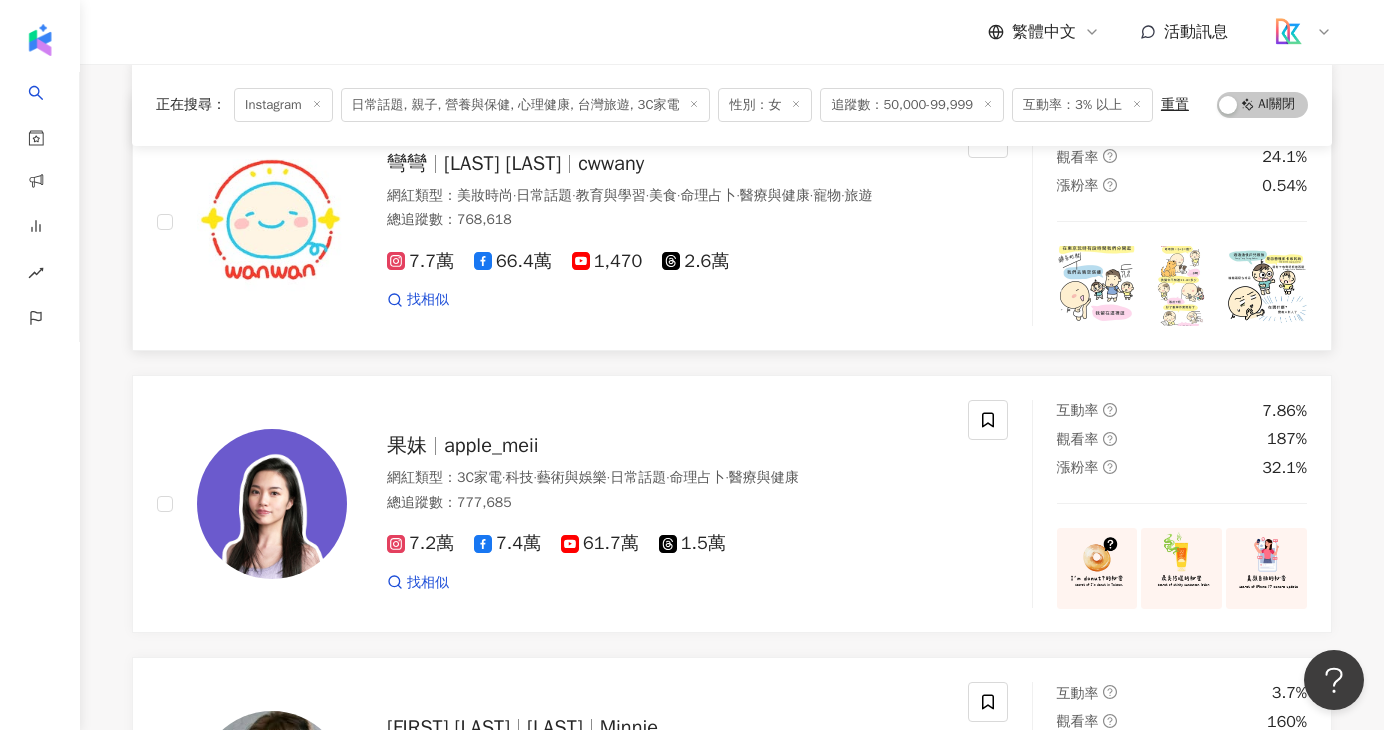 click on "cwwany" at bounding box center (611, 163) 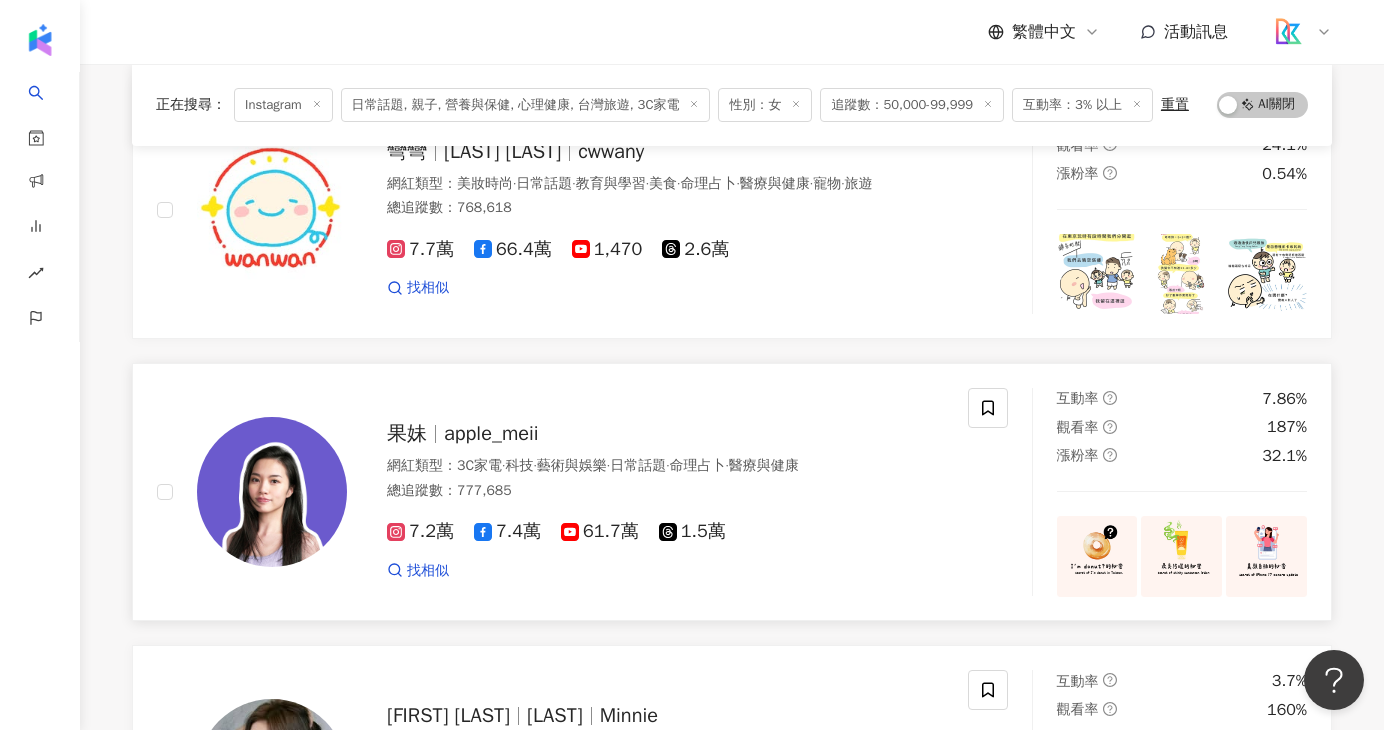 scroll, scrollTop: 544, scrollLeft: 0, axis: vertical 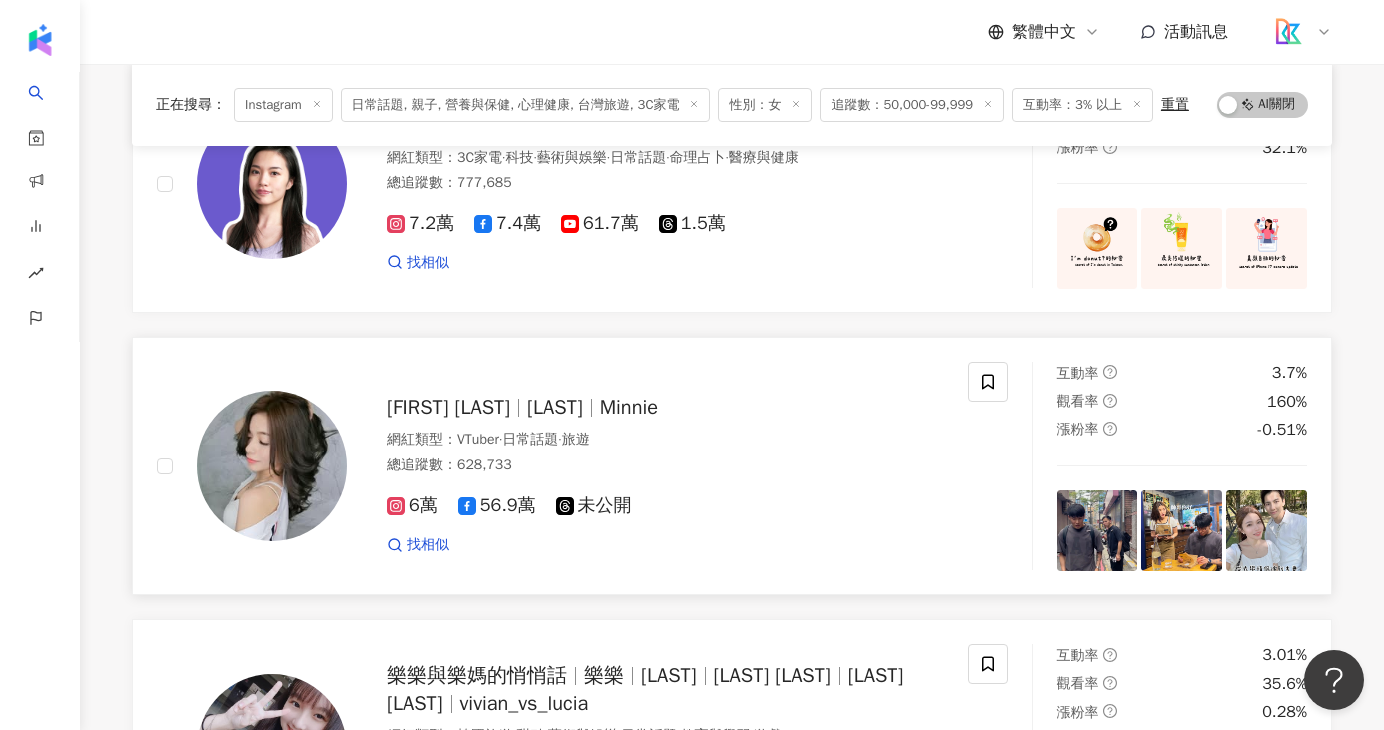 click on "Minnie" at bounding box center (629, 407) 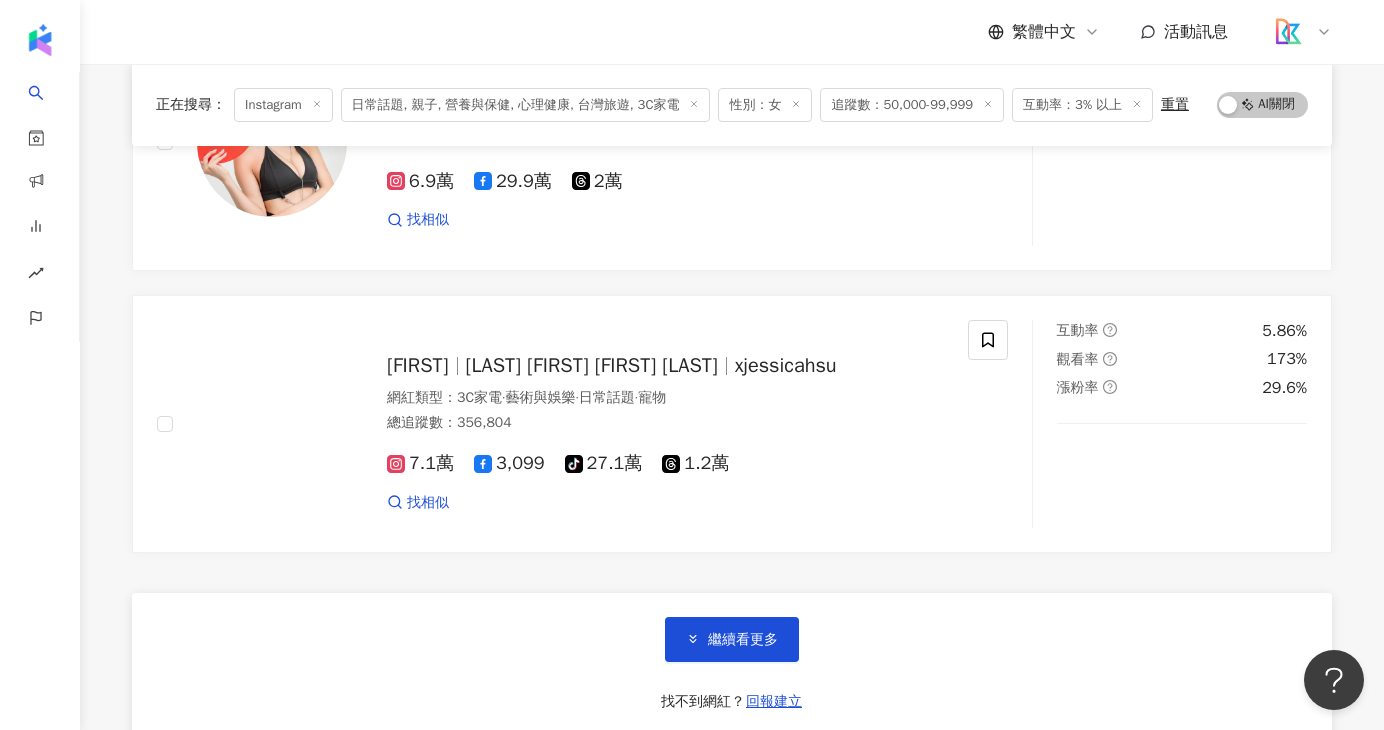 scroll, scrollTop: 3159, scrollLeft: 0, axis: vertical 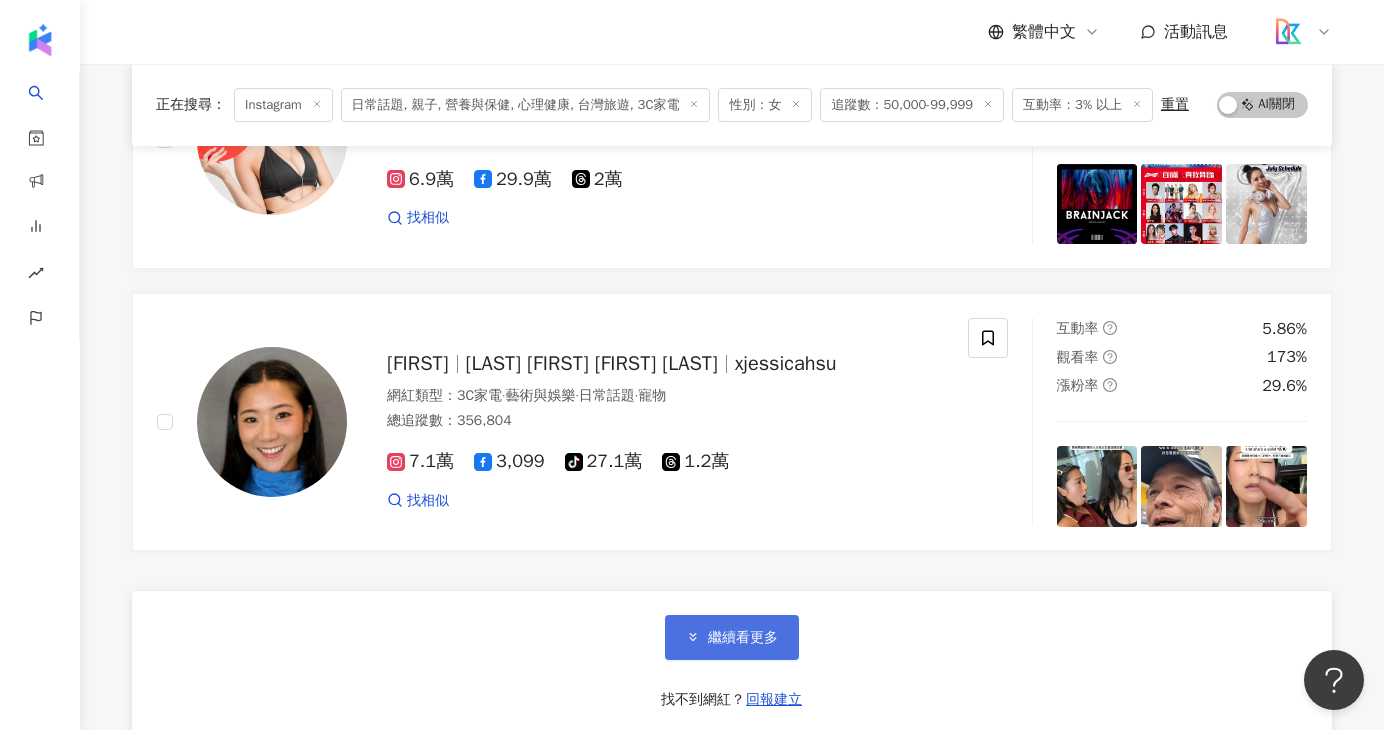 click on "繼續看更多" at bounding box center (743, 638) 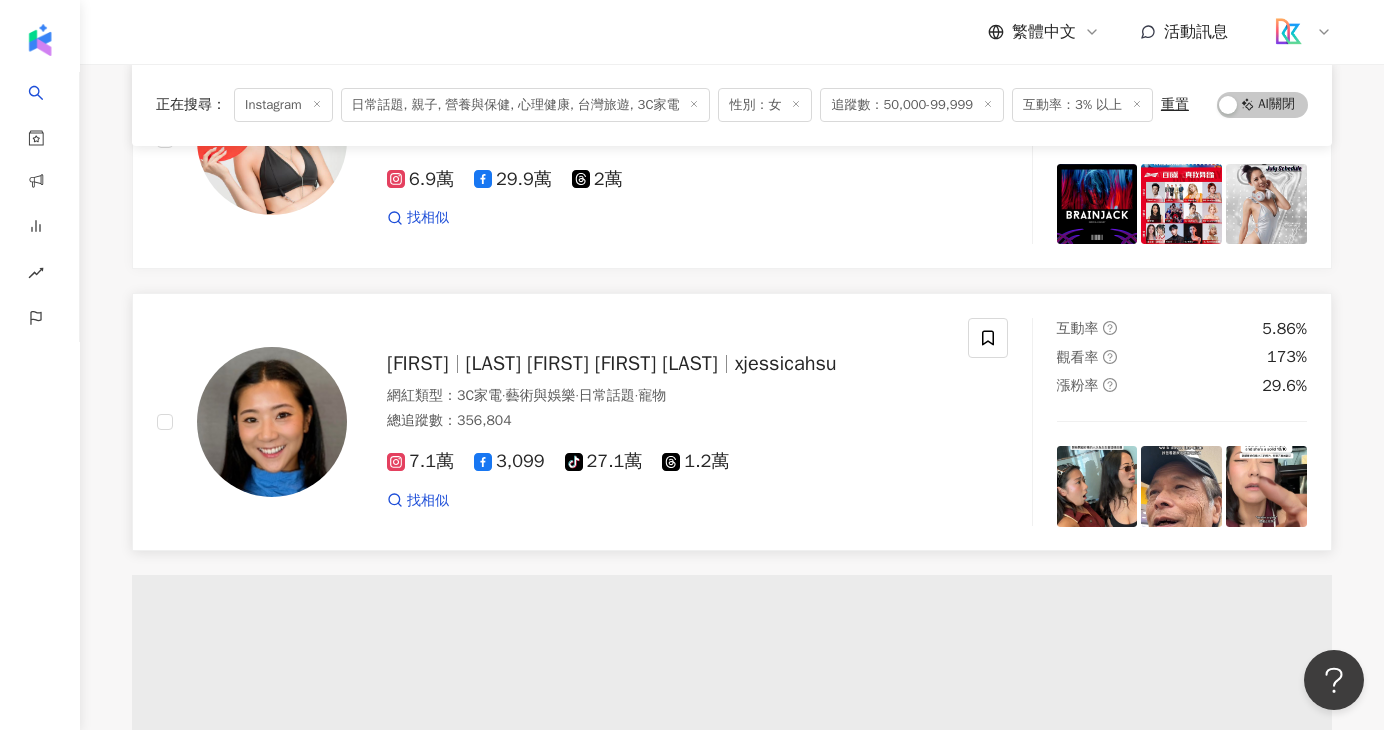 click on "xjessicahsu" at bounding box center [786, 363] 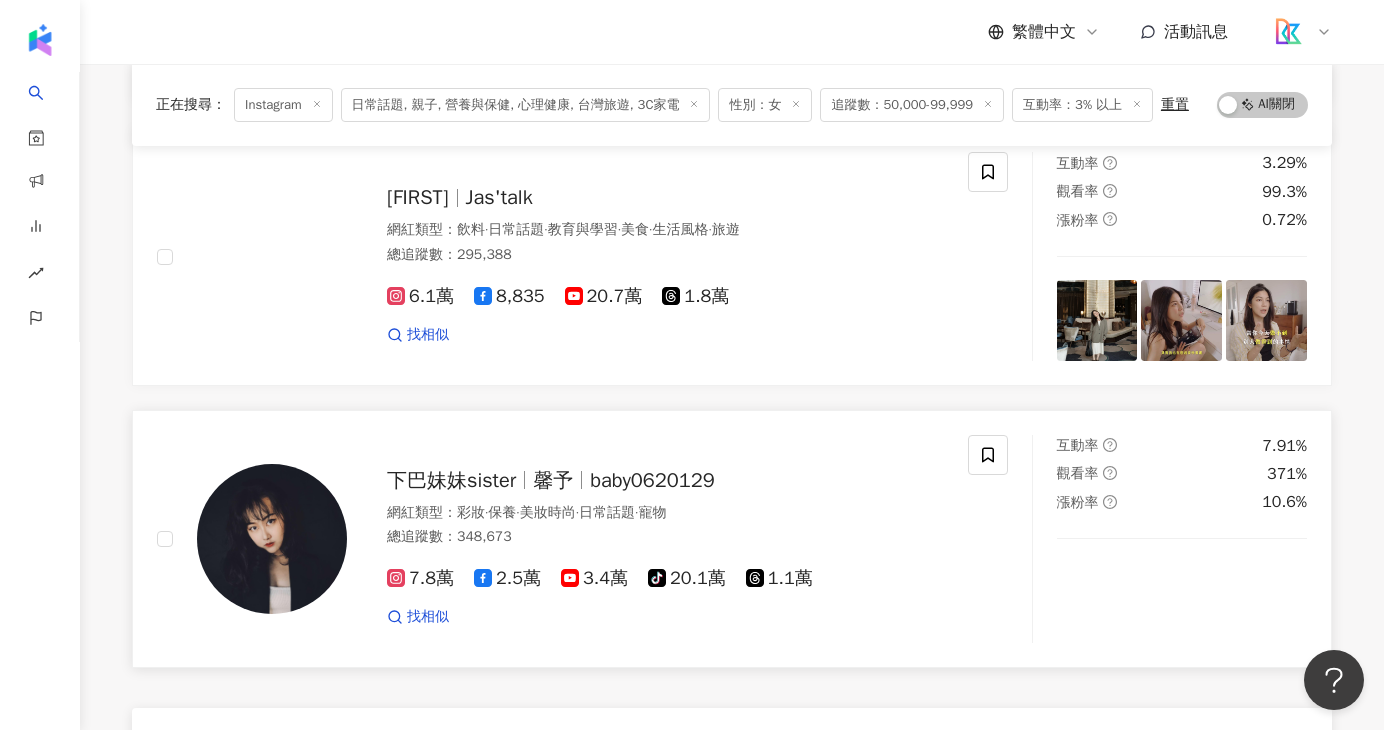 scroll, scrollTop: 6774, scrollLeft: 0, axis: vertical 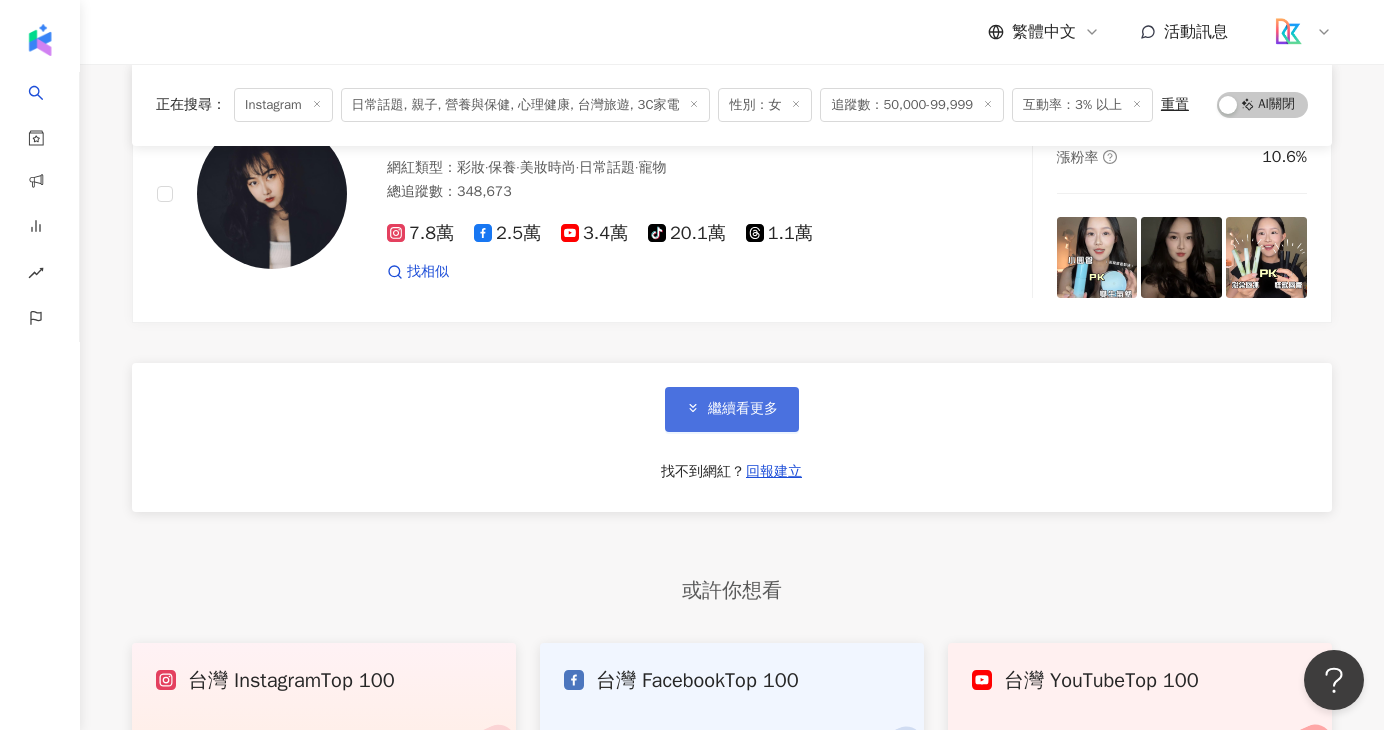 click on "繼續看更多" at bounding box center (732, 409) 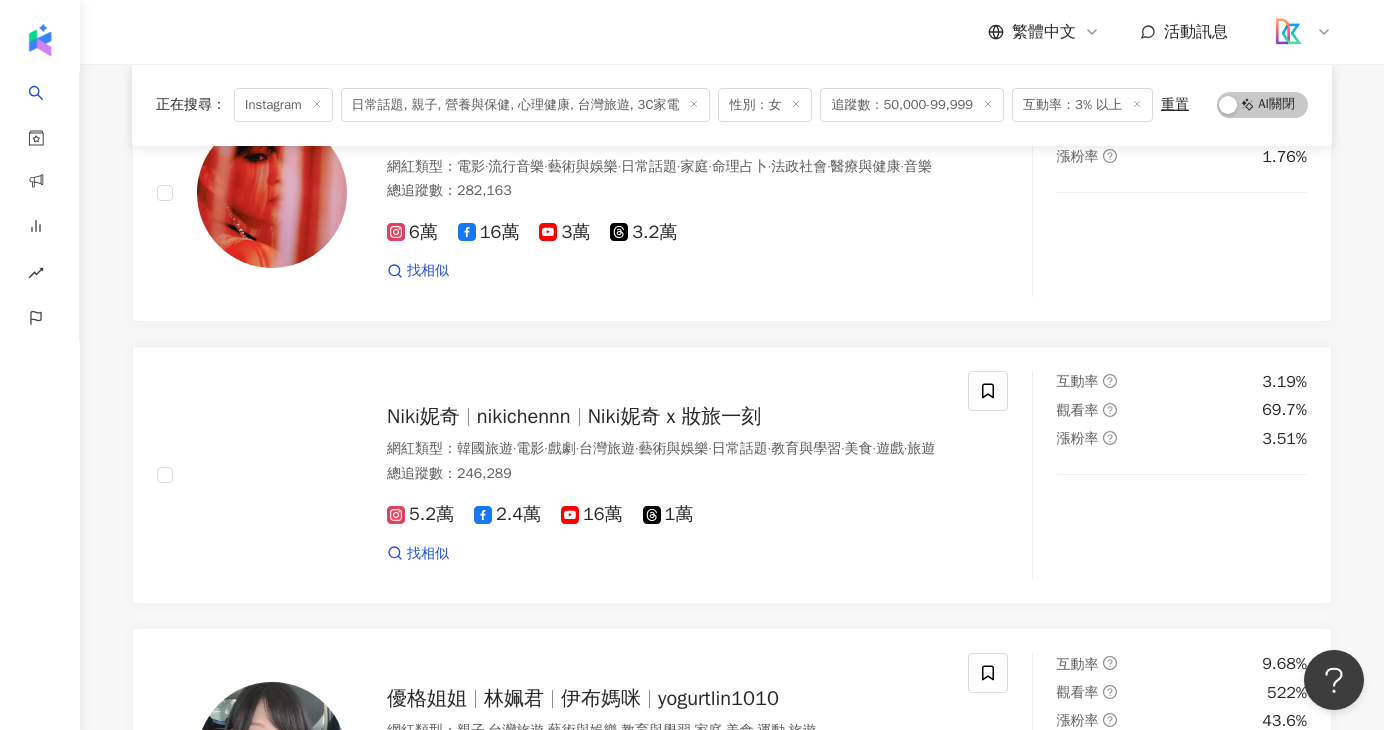 scroll, scrollTop: 9205, scrollLeft: 0, axis: vertical 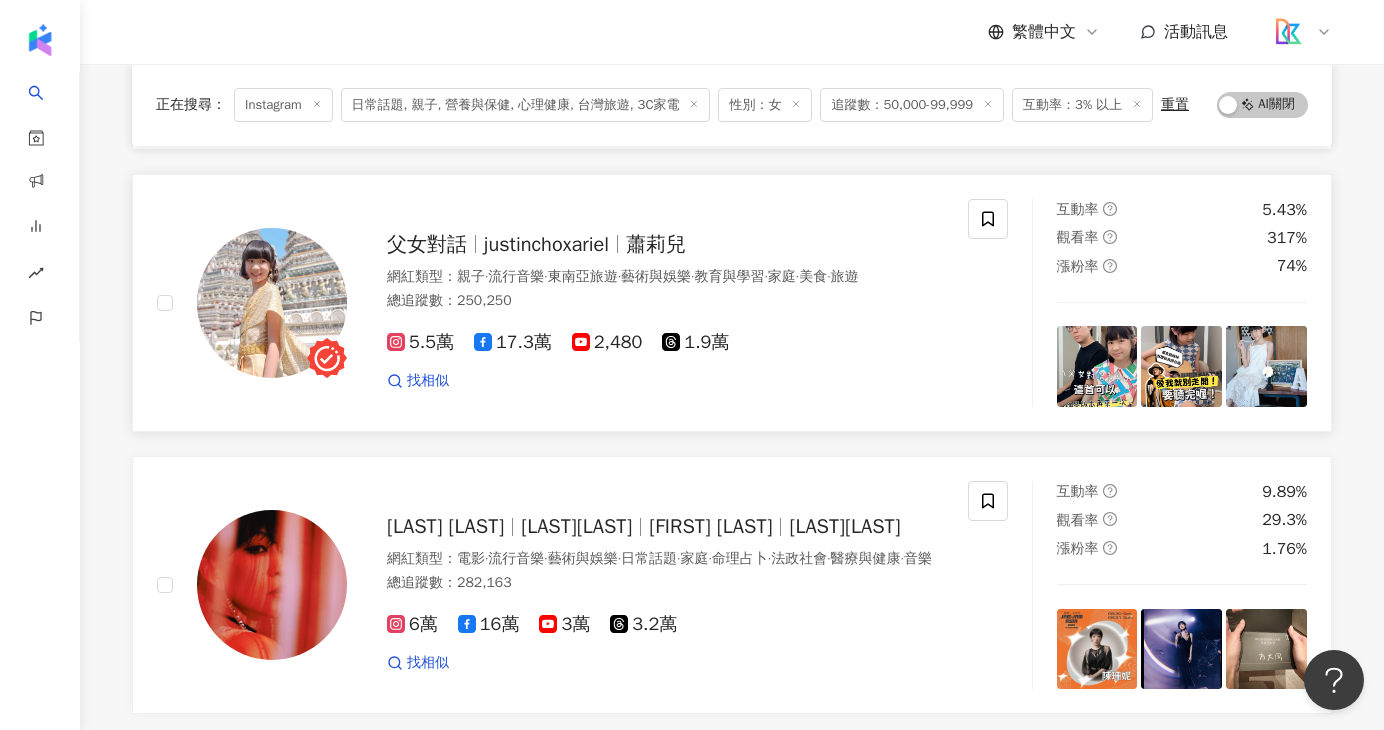 click on "蕭莉兒" at bounding box center (656, 244) 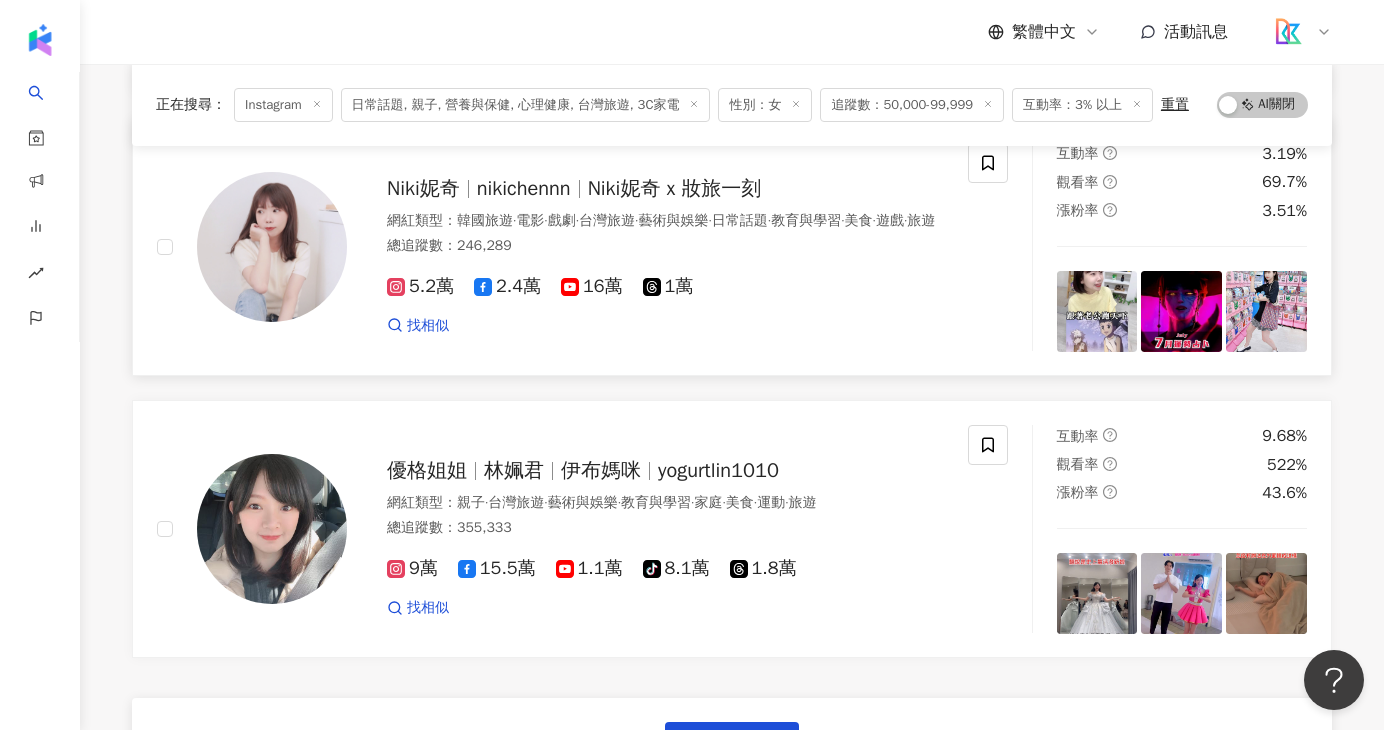 scroll, scrollTop: 9938, scrollLeft: 0, axis: vertical 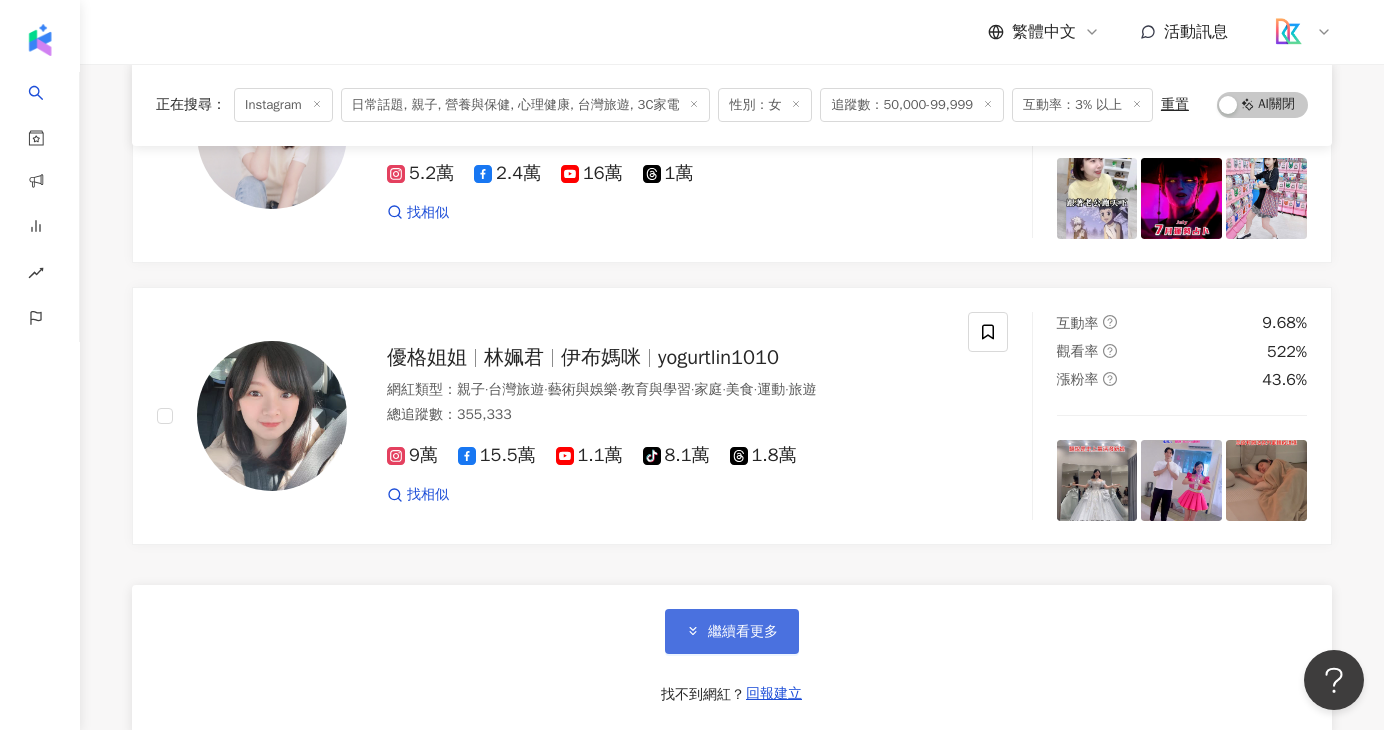 click on "繼續看更多" at bounding box center (732, 631) 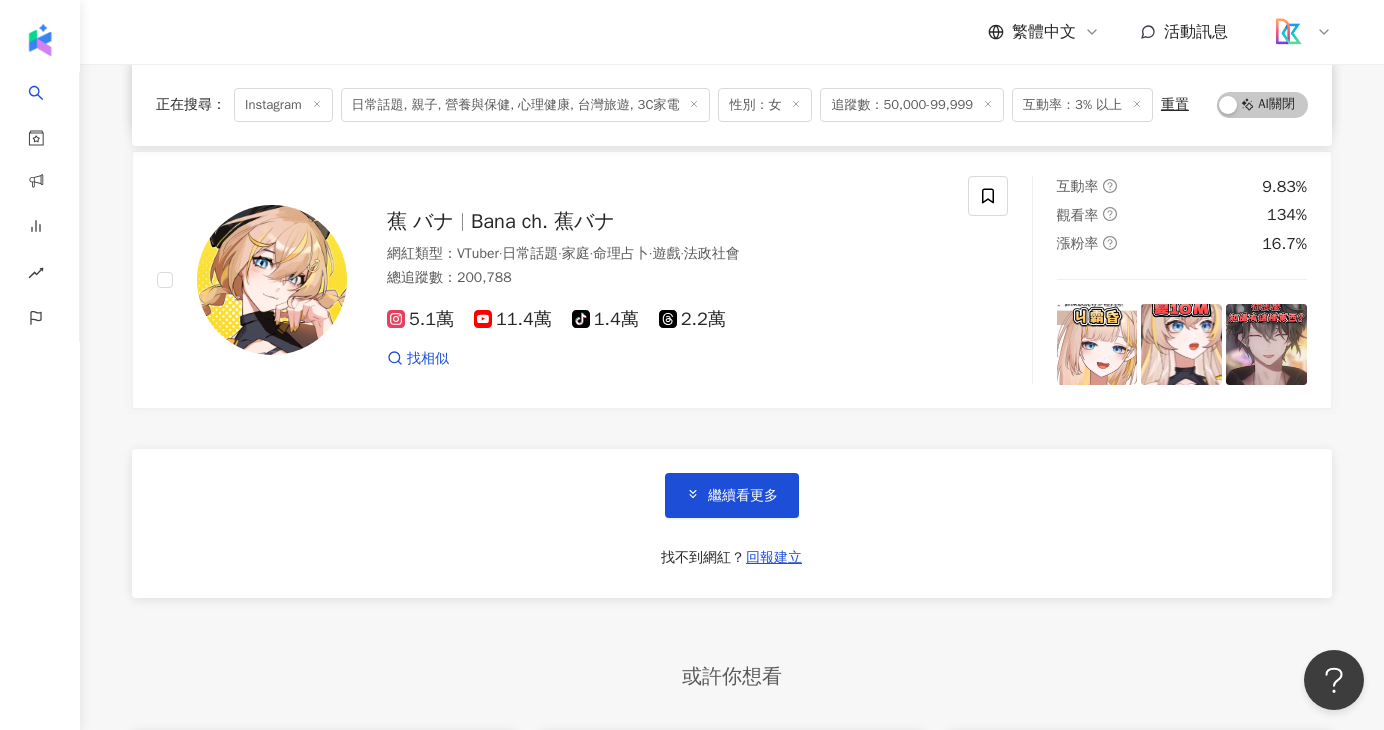 scroll, scrollTop: 13462, scrollLeft: 0, axis: vertical 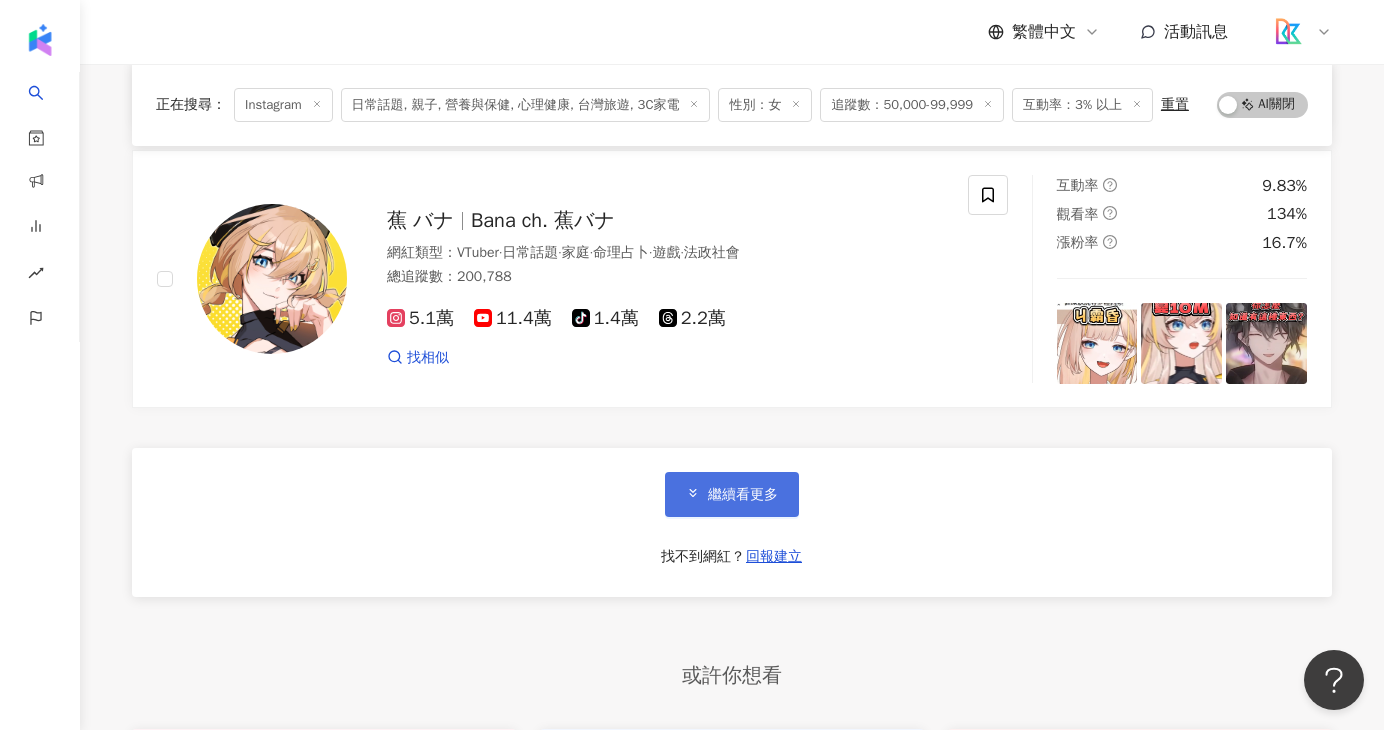 click on "繼續看更多" at bounding box center [743, 495] 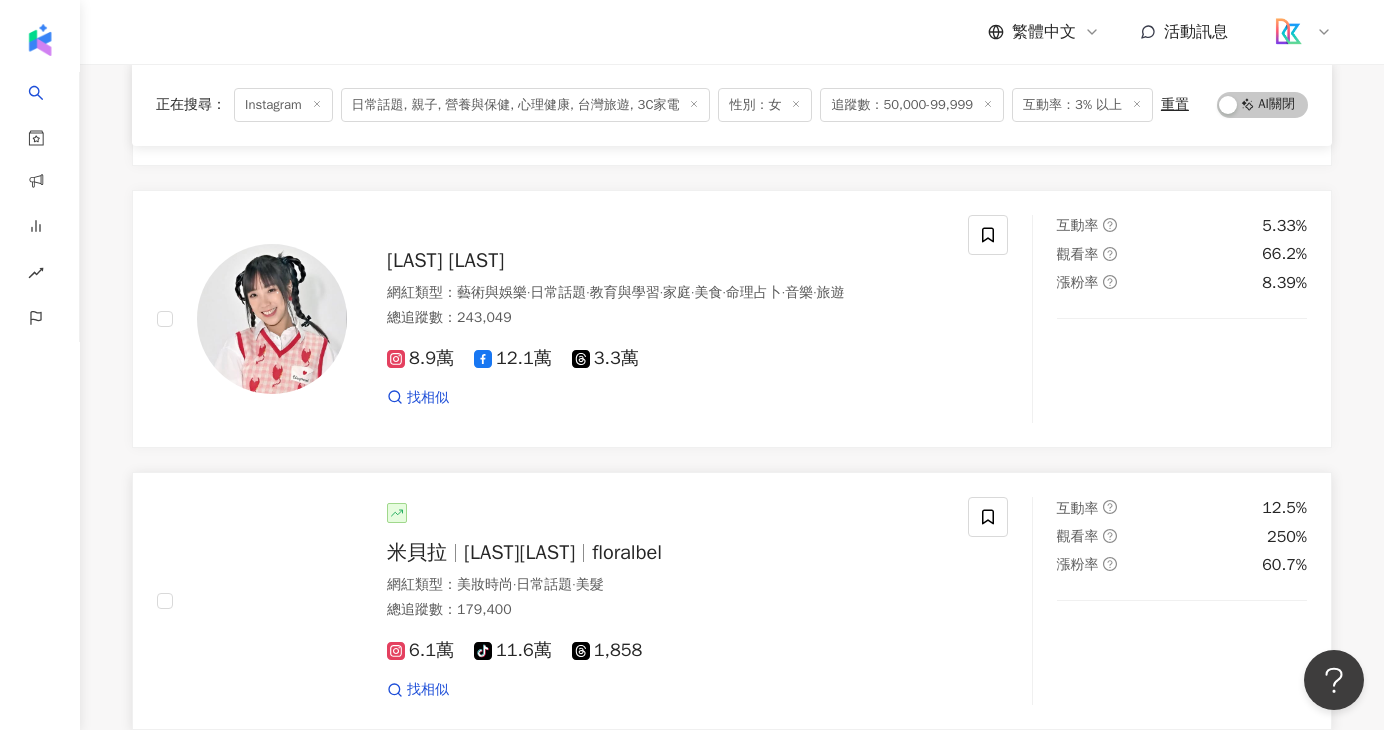 scroll, scrollTop: 12270, scrollLeft: 0, axis: vertical 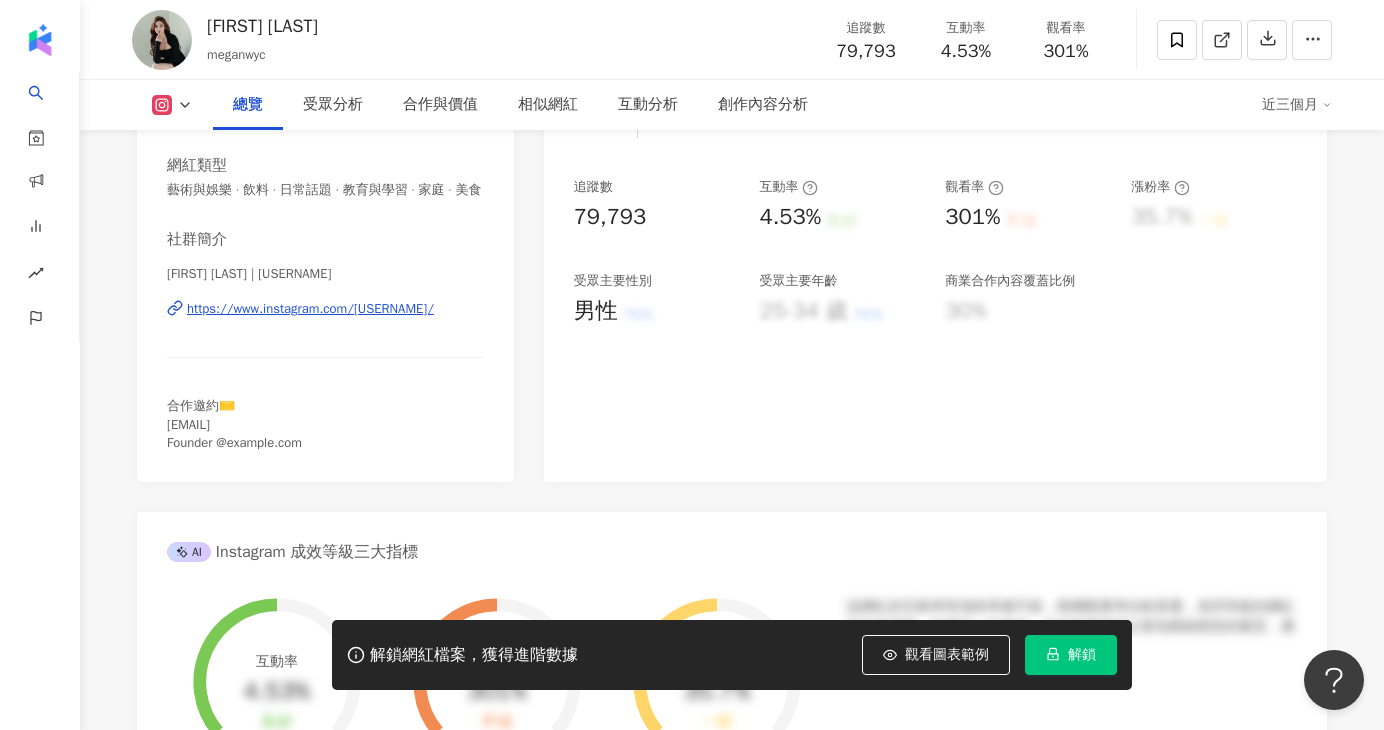 click on "https://www.instagram.com/meganwyc/" at bounding box center [310, 309] 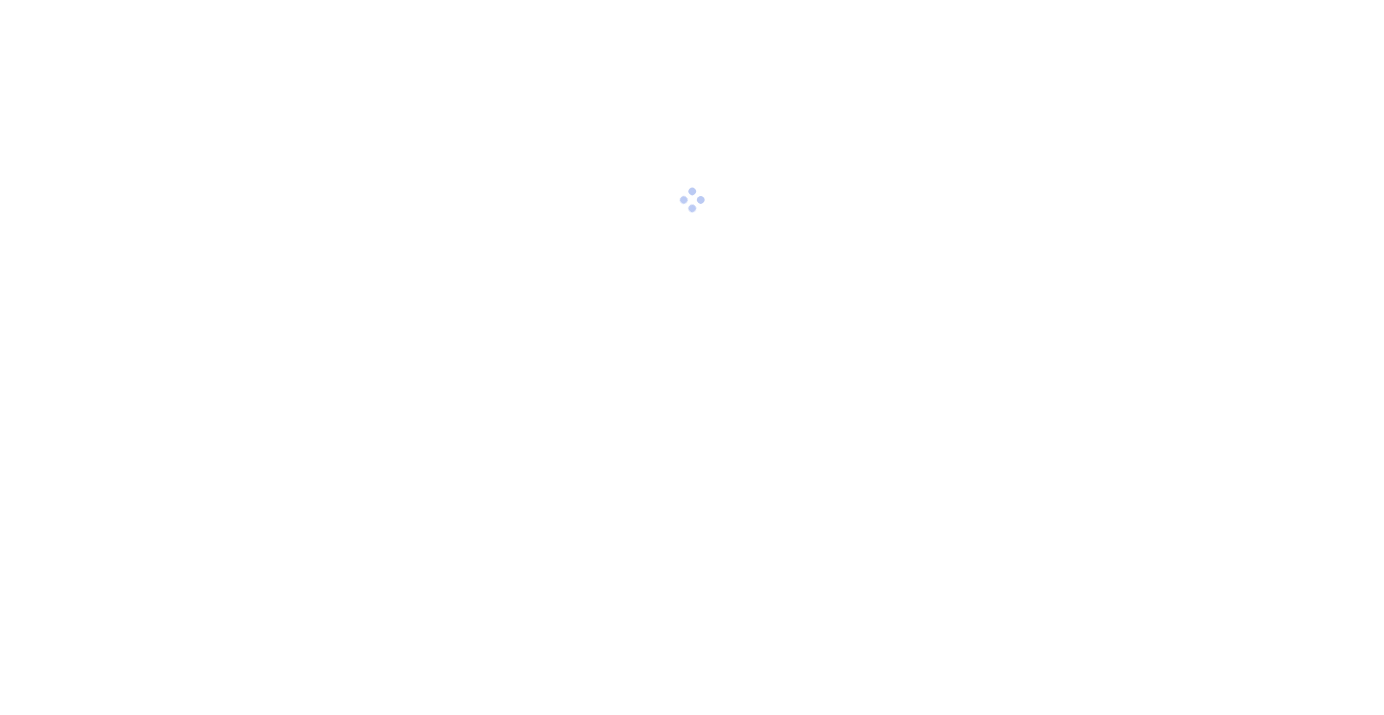 scroll, scrollTop: 0, scrollLeft: 0, axis: both 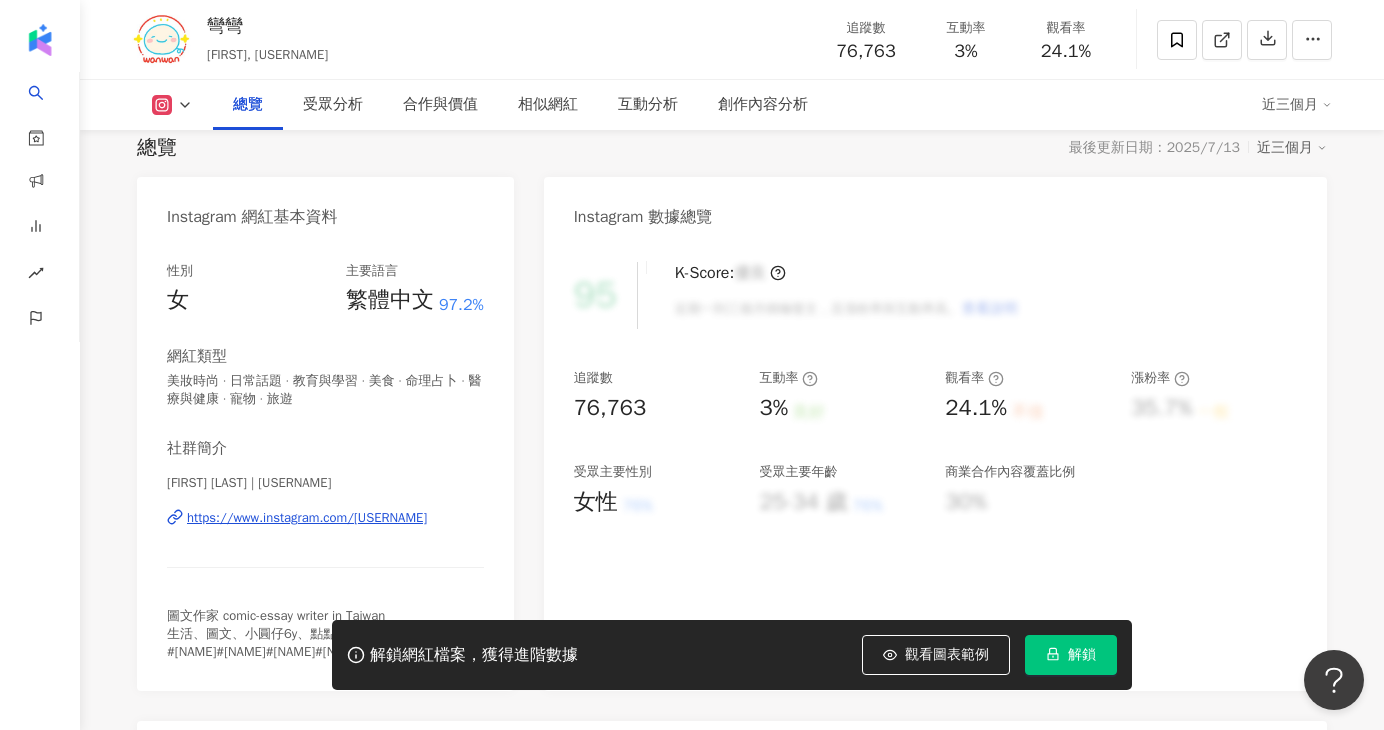 click on "https://www.instagram.com/cwwany/" at bounding box center (307, 518) 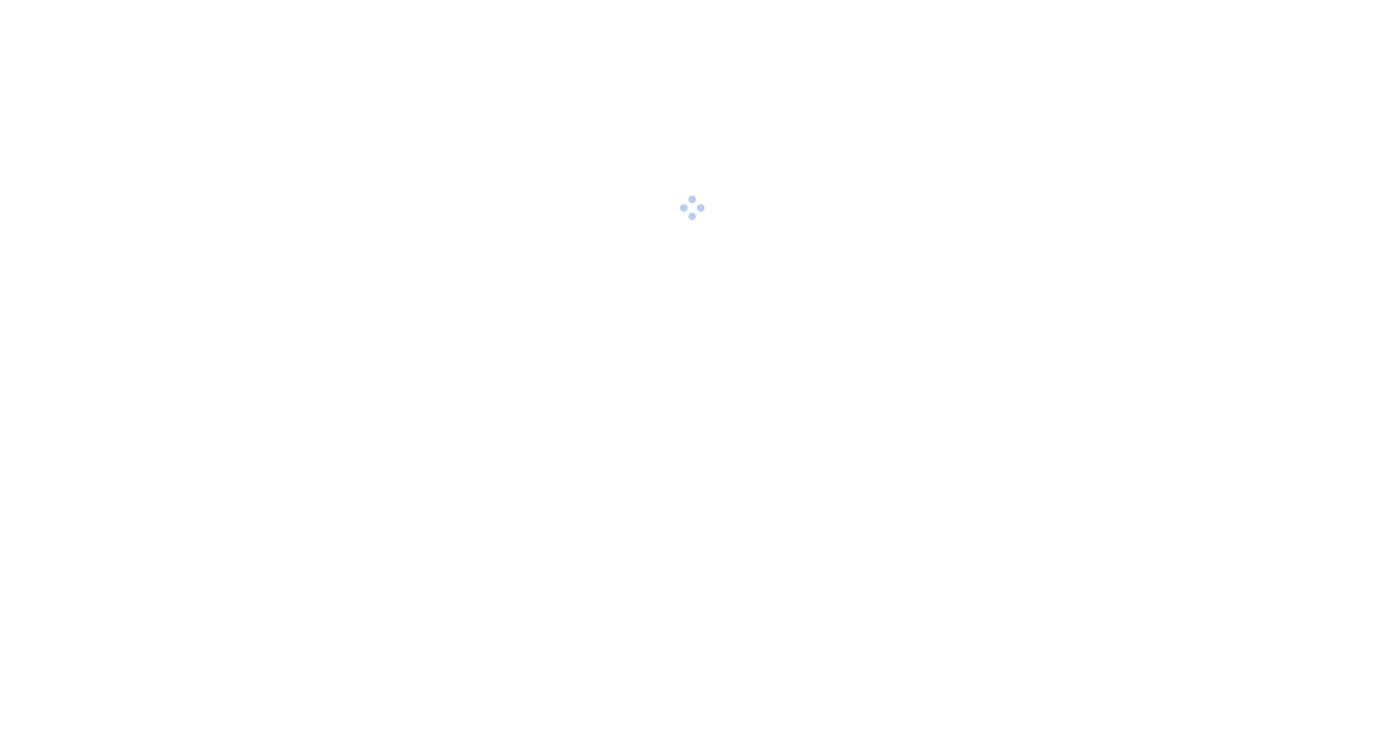 scroll, scrollTop: 0, scrollLeft: 0, axis: both 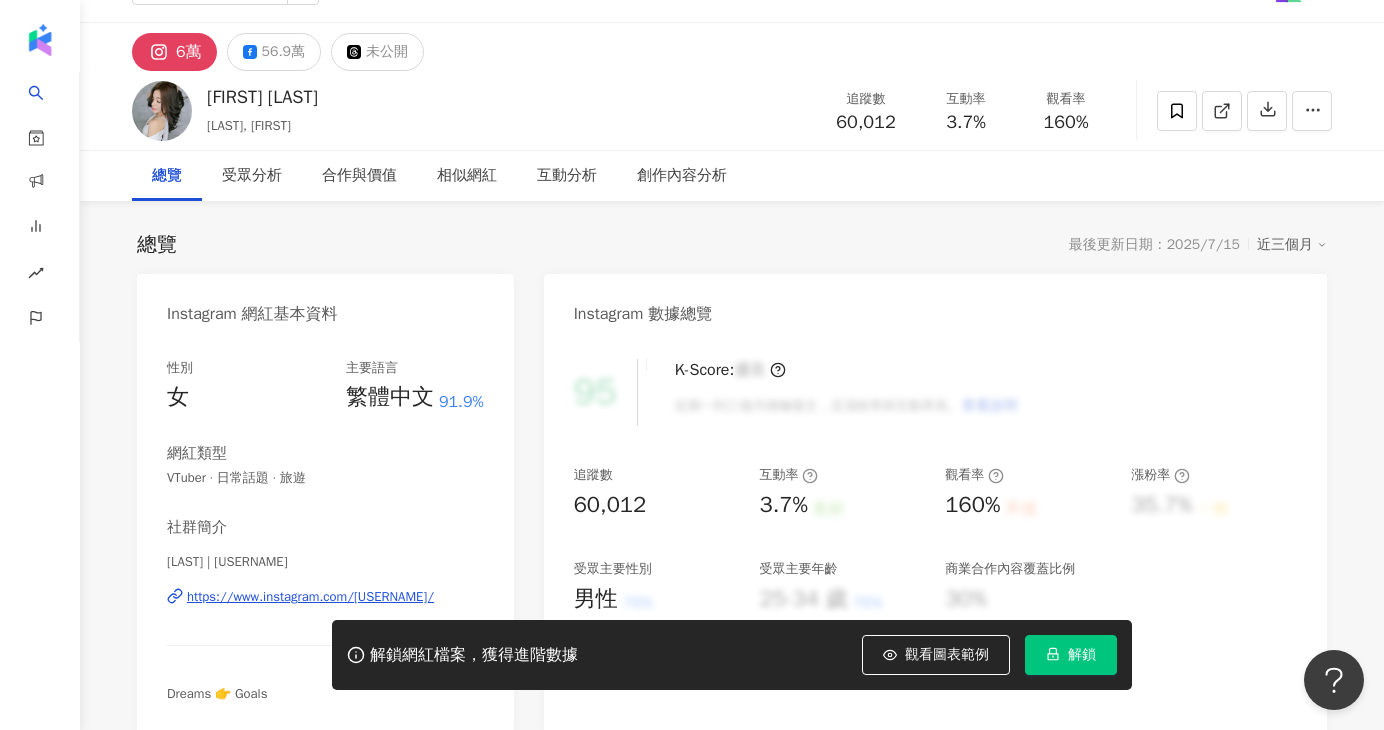click on "https://www.instagram.com/minnie_hsueh/" at bounding box center (310, 597) 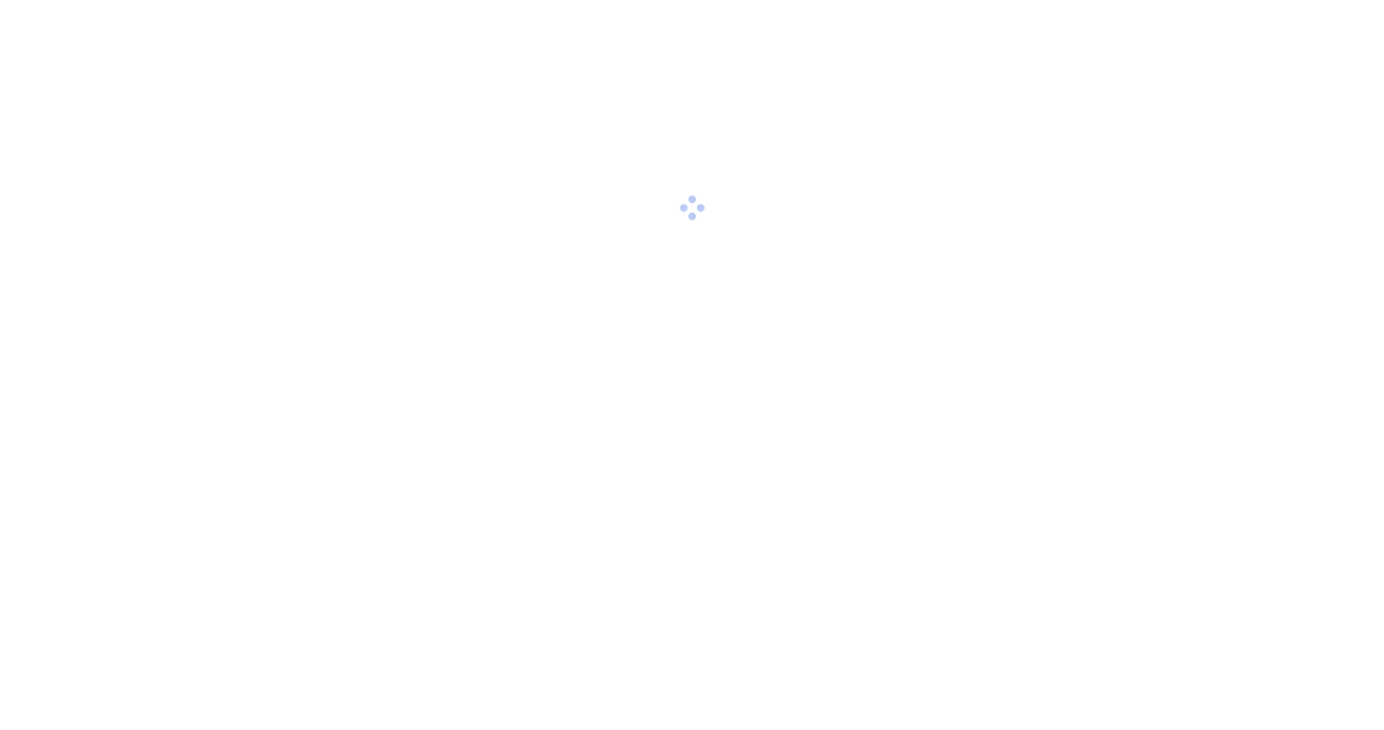 scroll, scrollTop: 0, scrollLeft: 0, axis: both 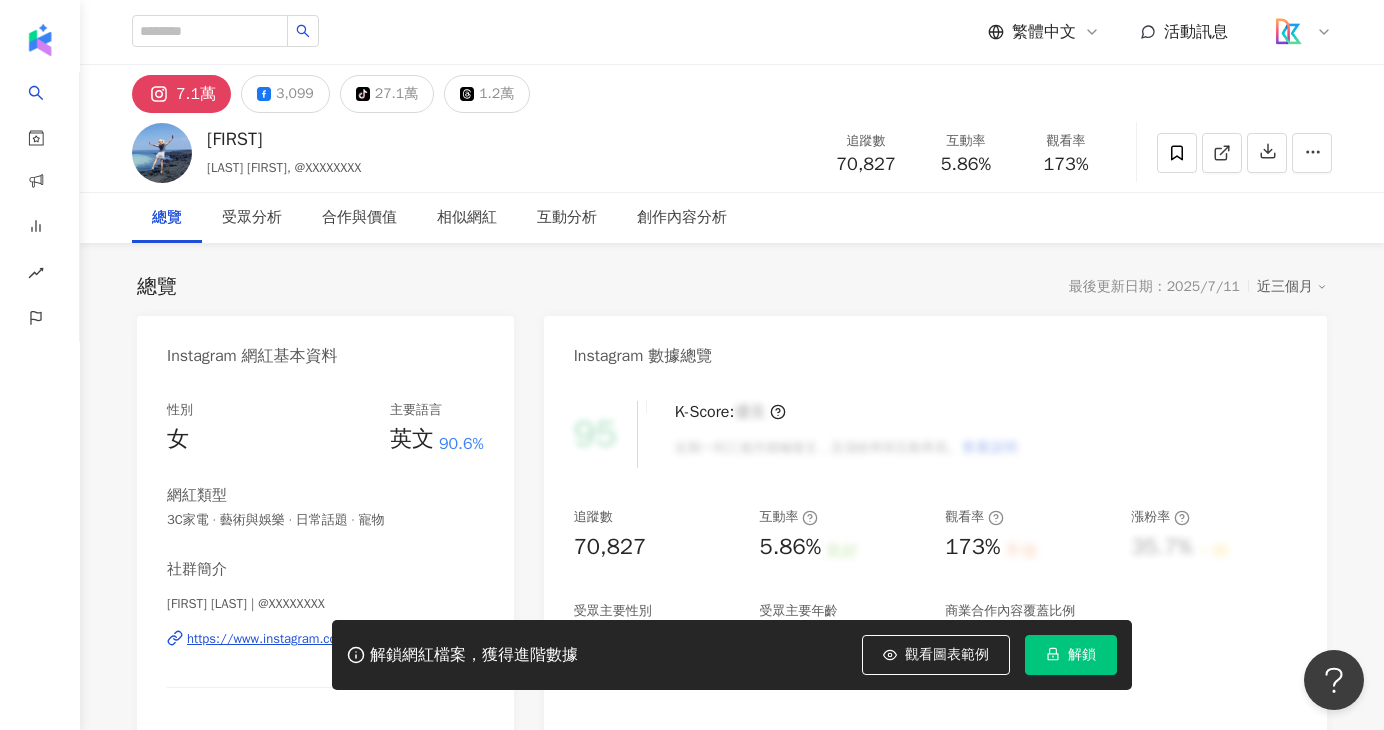click on "解鎖網紅檔案，獲得進階數據 觀看圖表範例 解鎖" at bounding box center [692, 655] 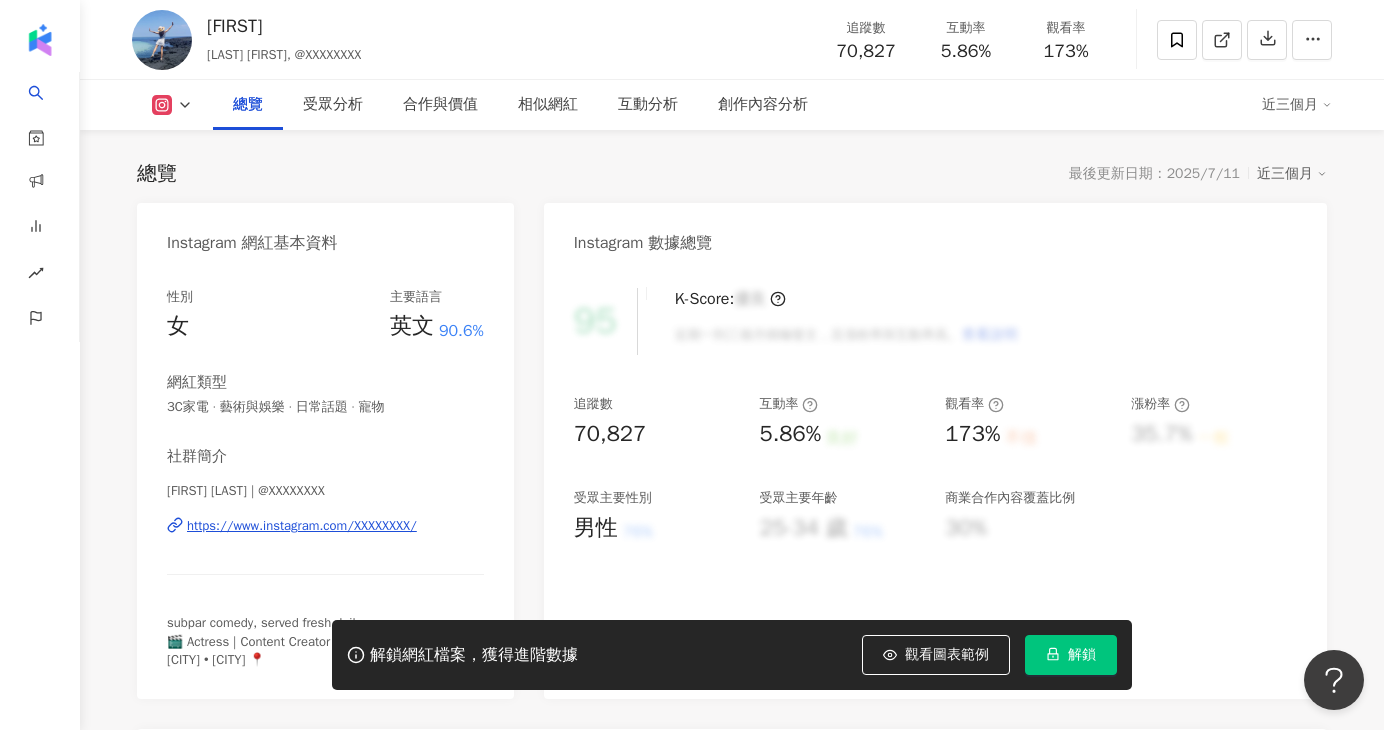 scroll, scrollTop: 316, scrollLeft: 0, axis: vertical 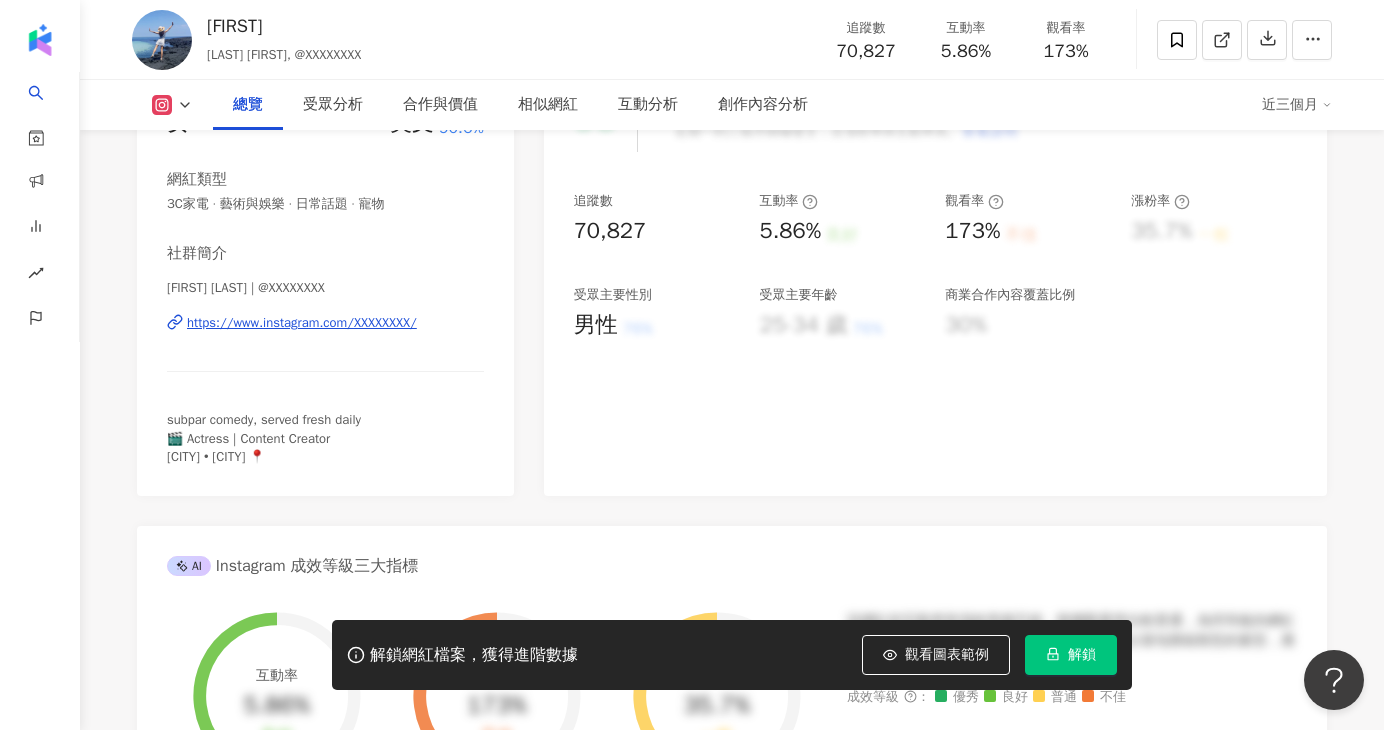 click on "https://www.instagram.com/xjessicahsu/" at bounding box center (302, 323) 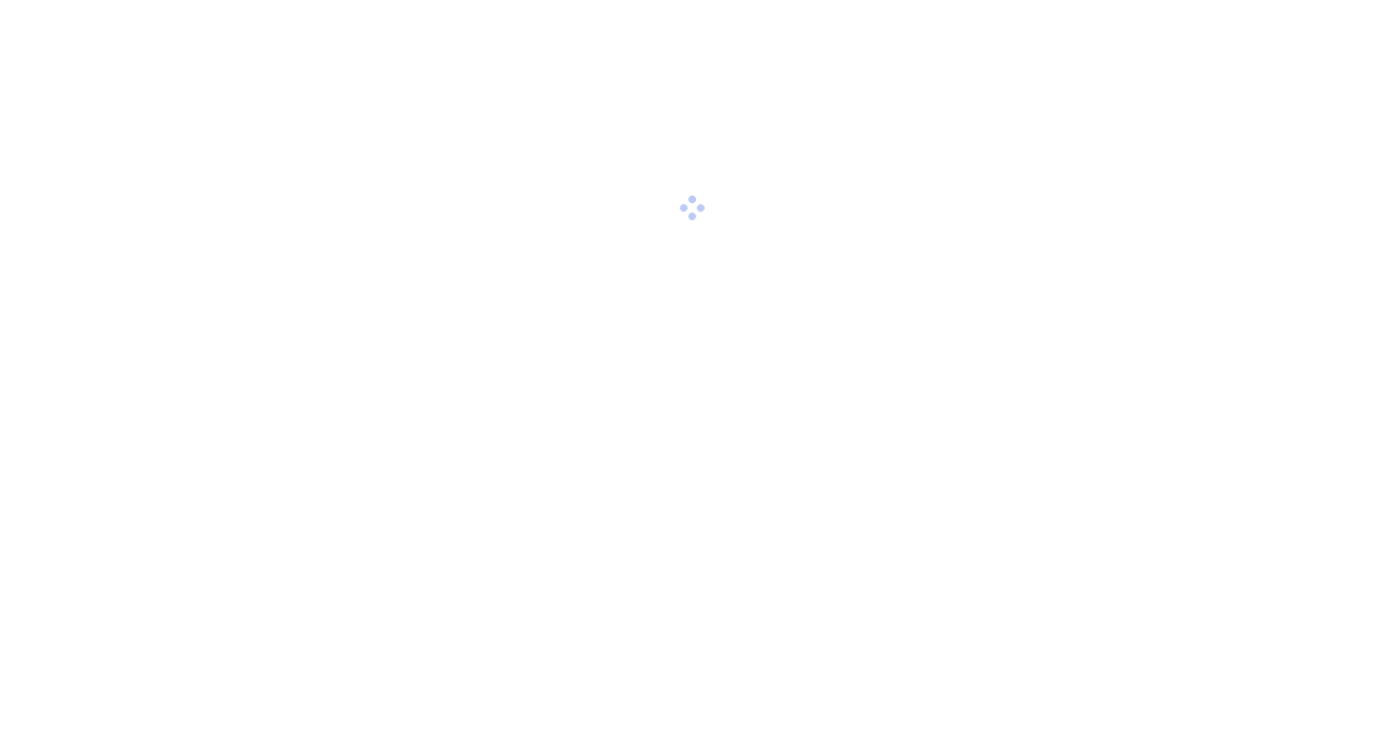scroll, scrollTop: 0, scrollLeft: 0, axis: both 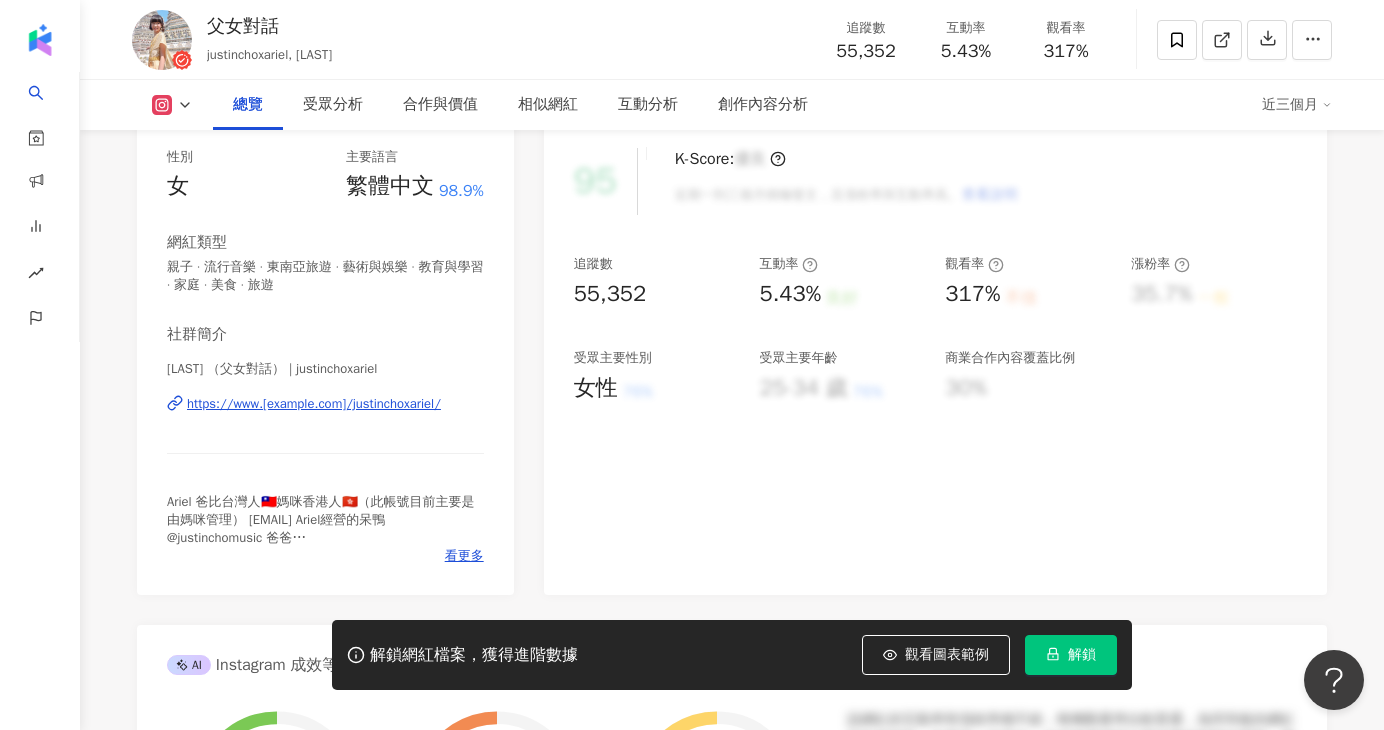 click on "https://www.[example.com]/justinchoxariel/" at bounding box center [314, 404] 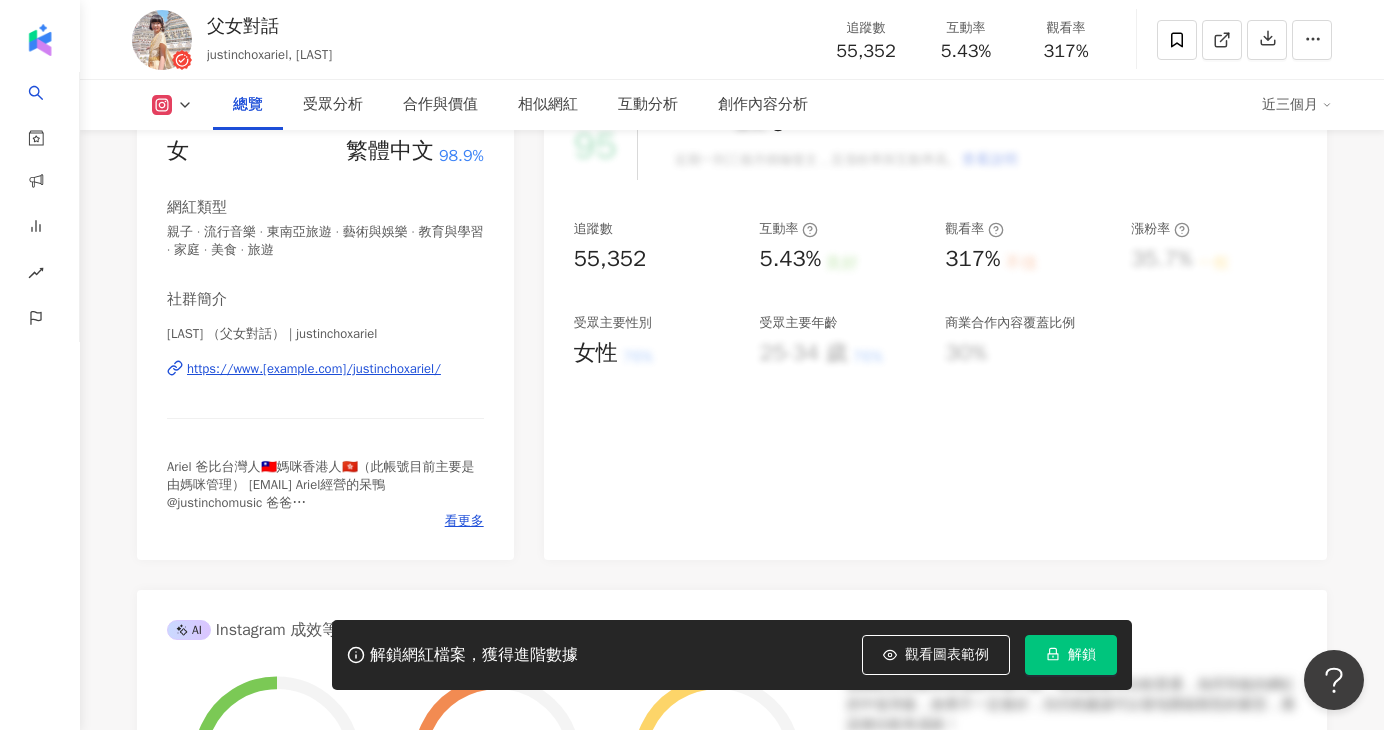 scroll, scrollTop: 258, scrollLeft: 0, axis: vertical 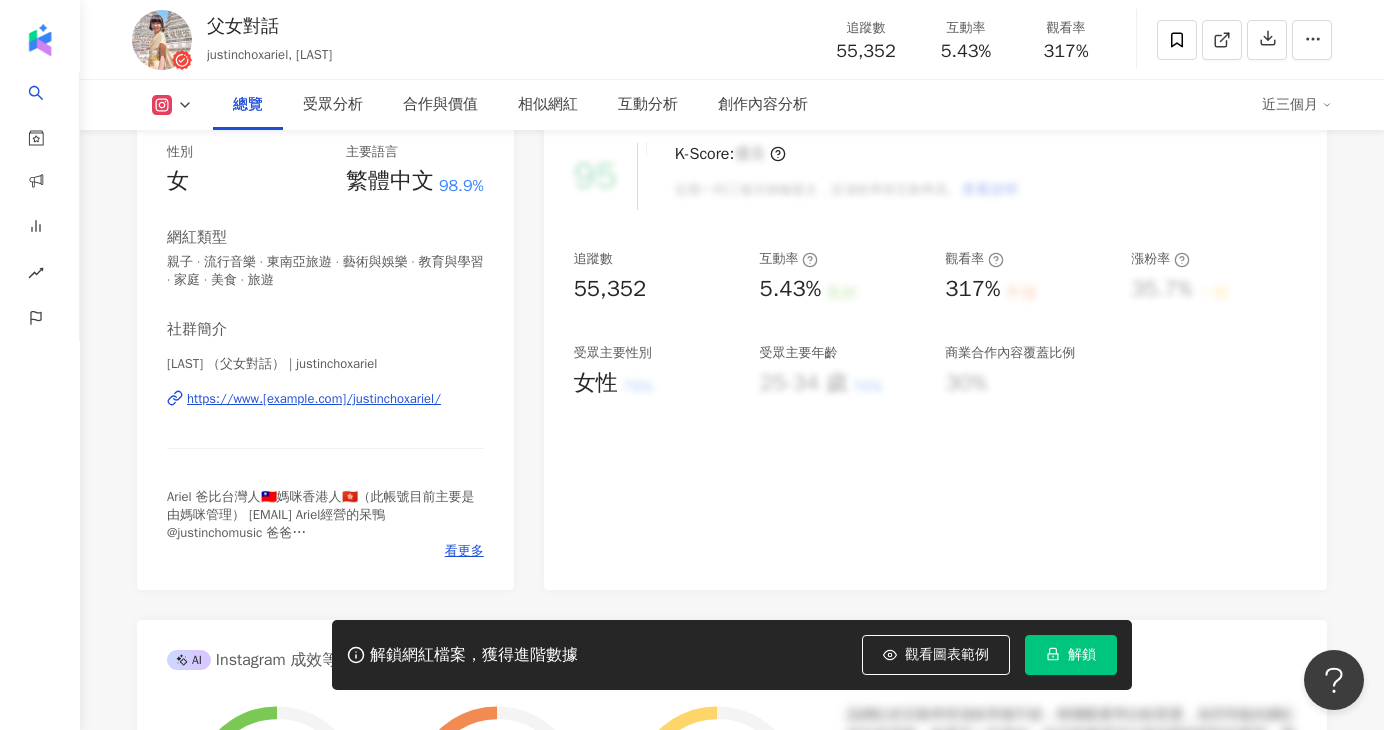click on "https://www.[example.com]/justinchoxariel/" at bounding box center [314, 399] 